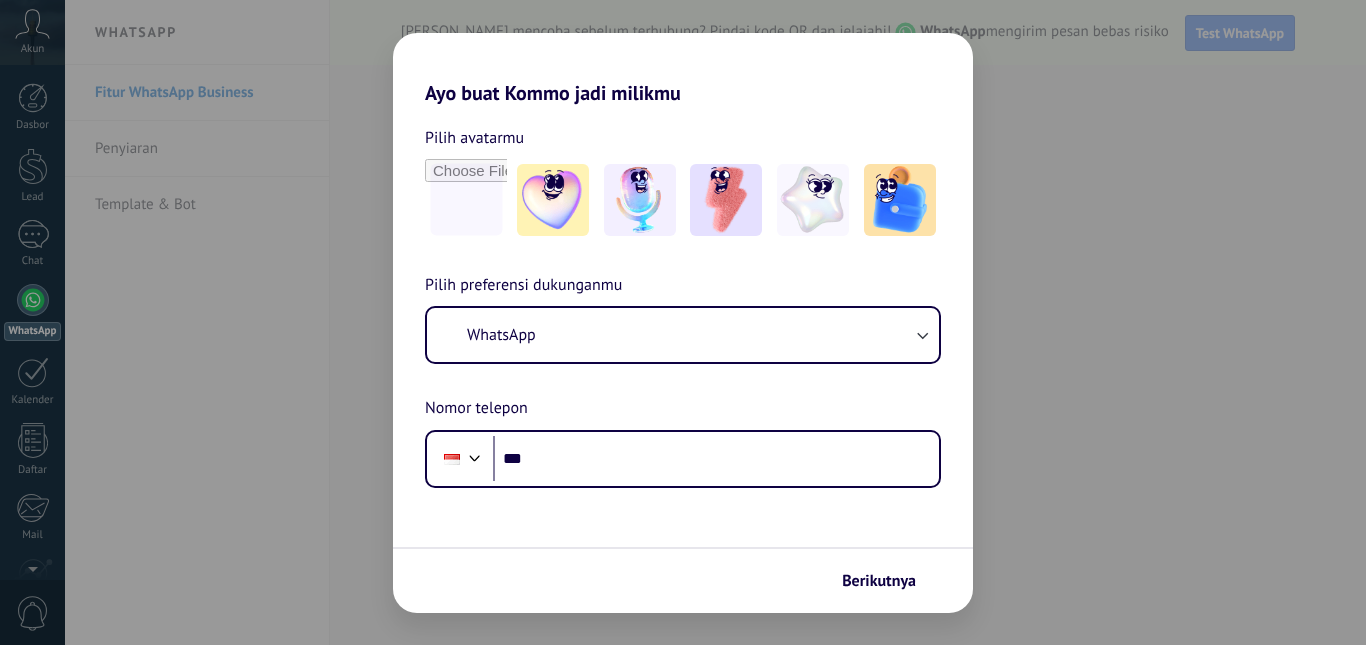 scroll, scrollTop: 0, scrollLeft: 0, axis: both 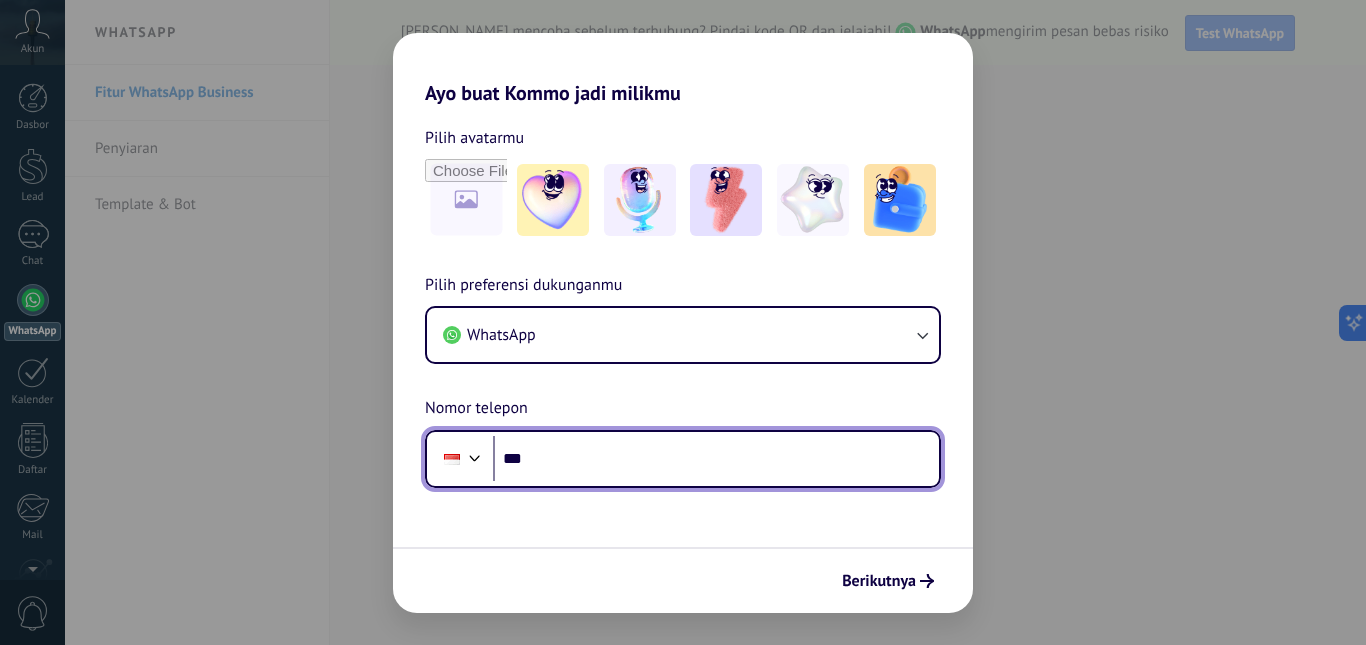 click on "***" at bounding box center (716, 459) 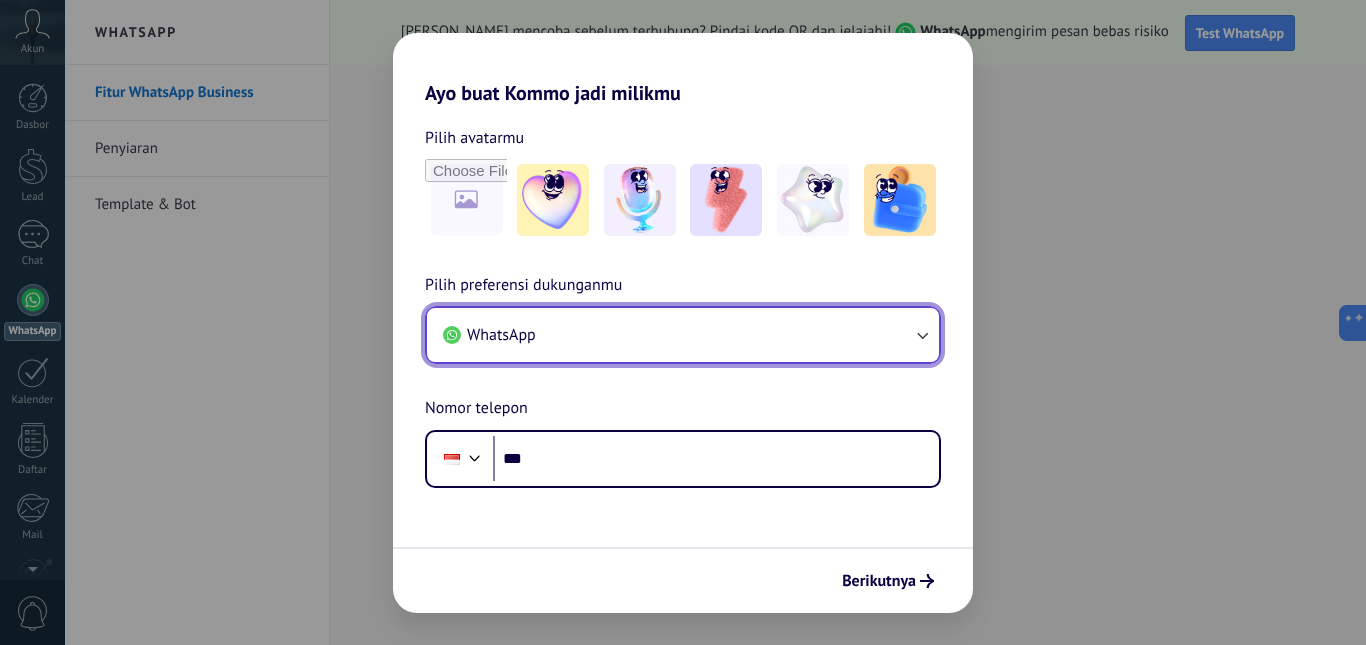 click on "WhatsApp" at bounding box center [683, 335] 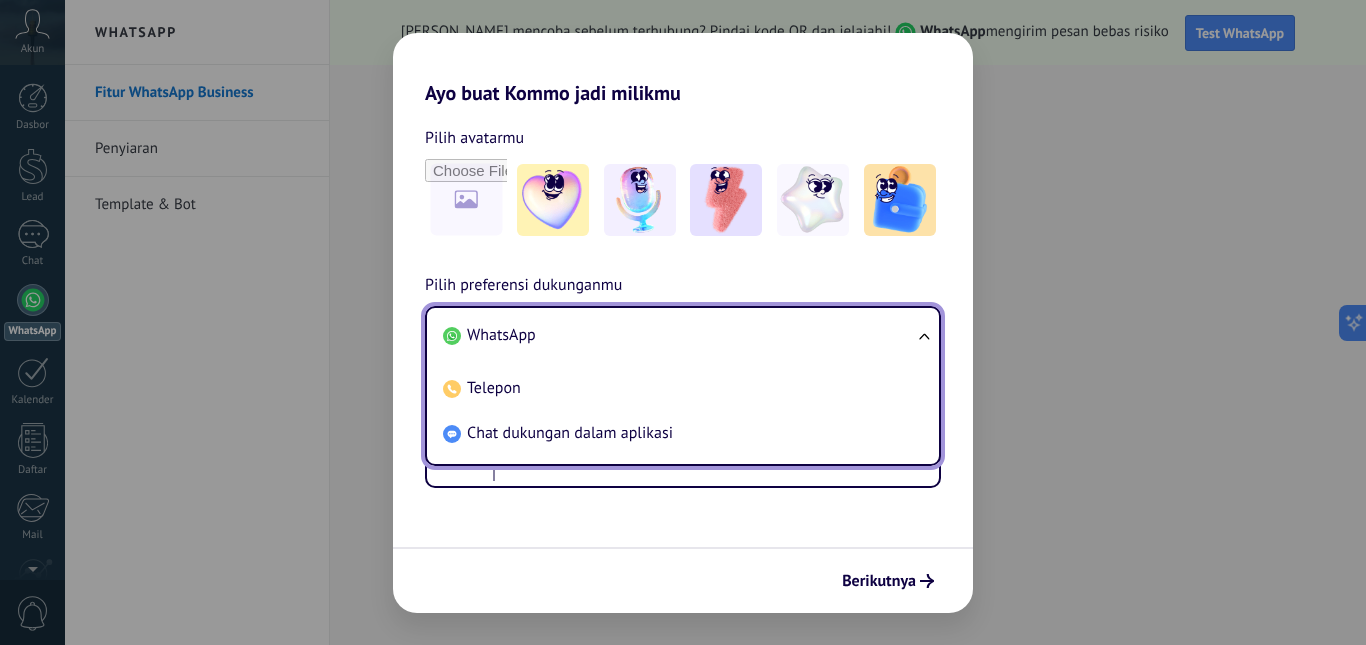 click on "WhatsApp" at bounding box center [679, 335] 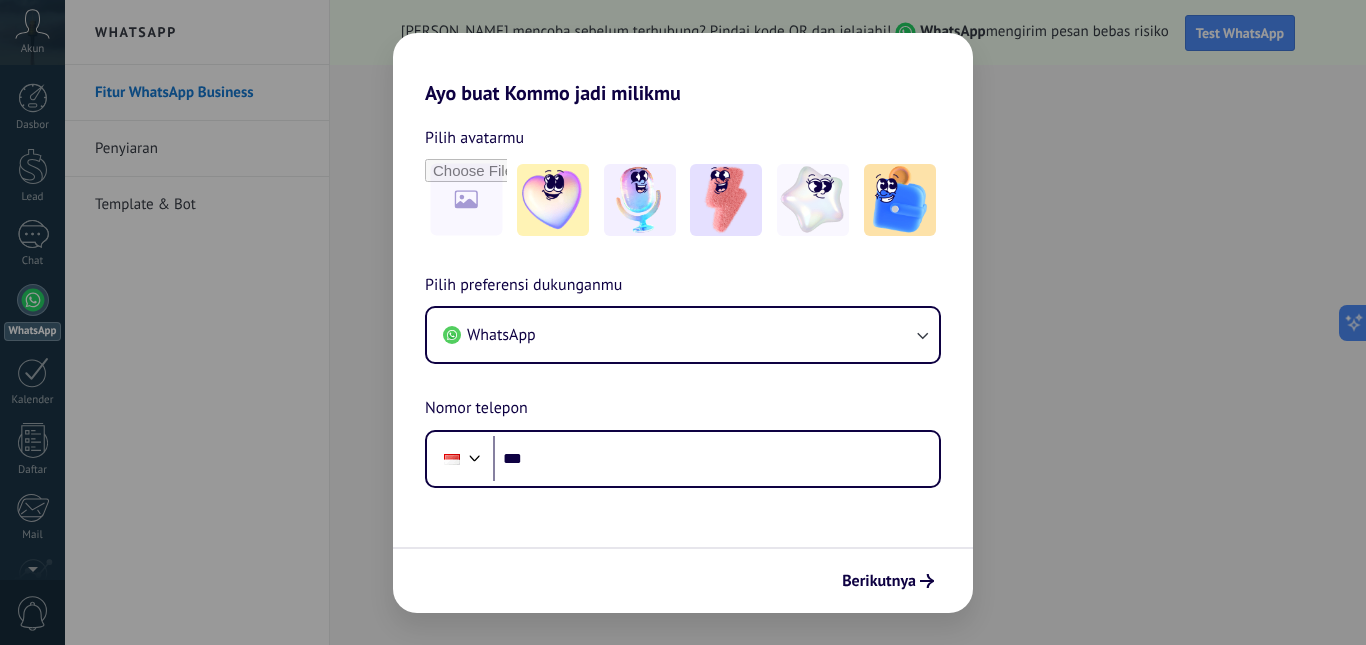 click on "Ayo buat Kommo jadi milikmu Pilih avatarmu Pilih preferensi dukunganmu WhatsApp Nomor telepon Phone *** Berikutnya" at bounding box center (683, 322) 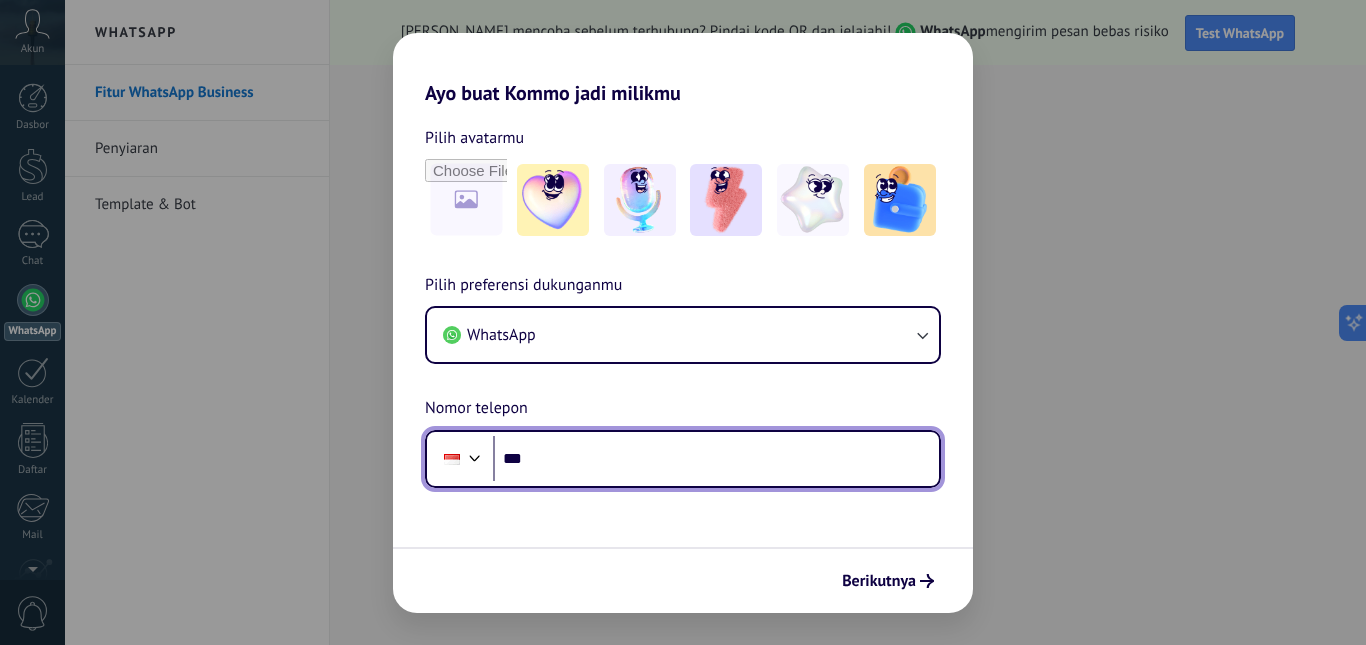 click on "***" at bounding box center [716, 459] 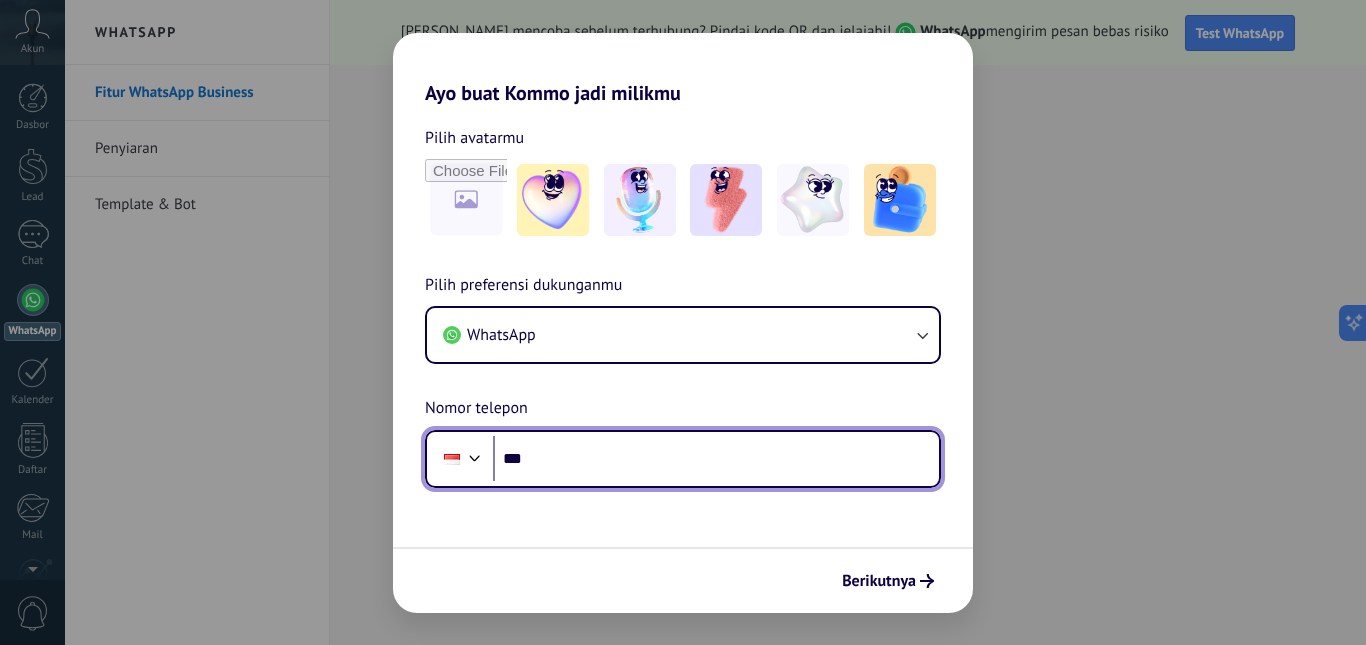 type on "**" 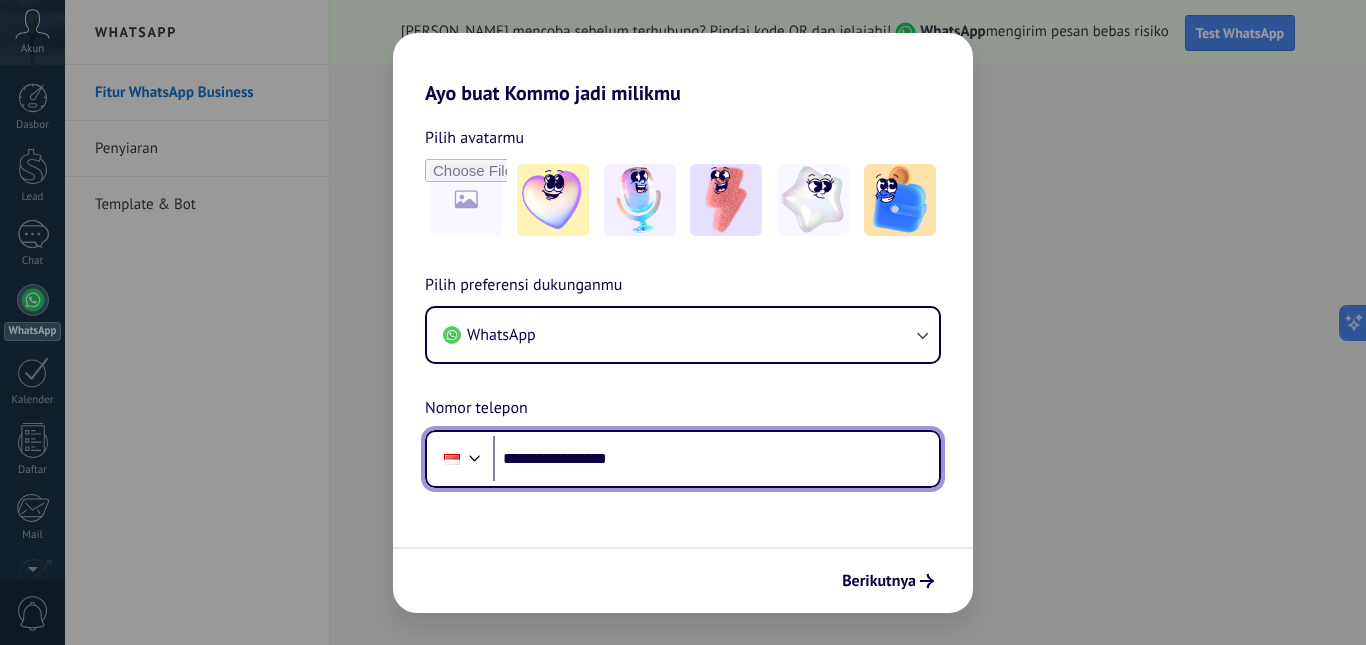 type on "**********" 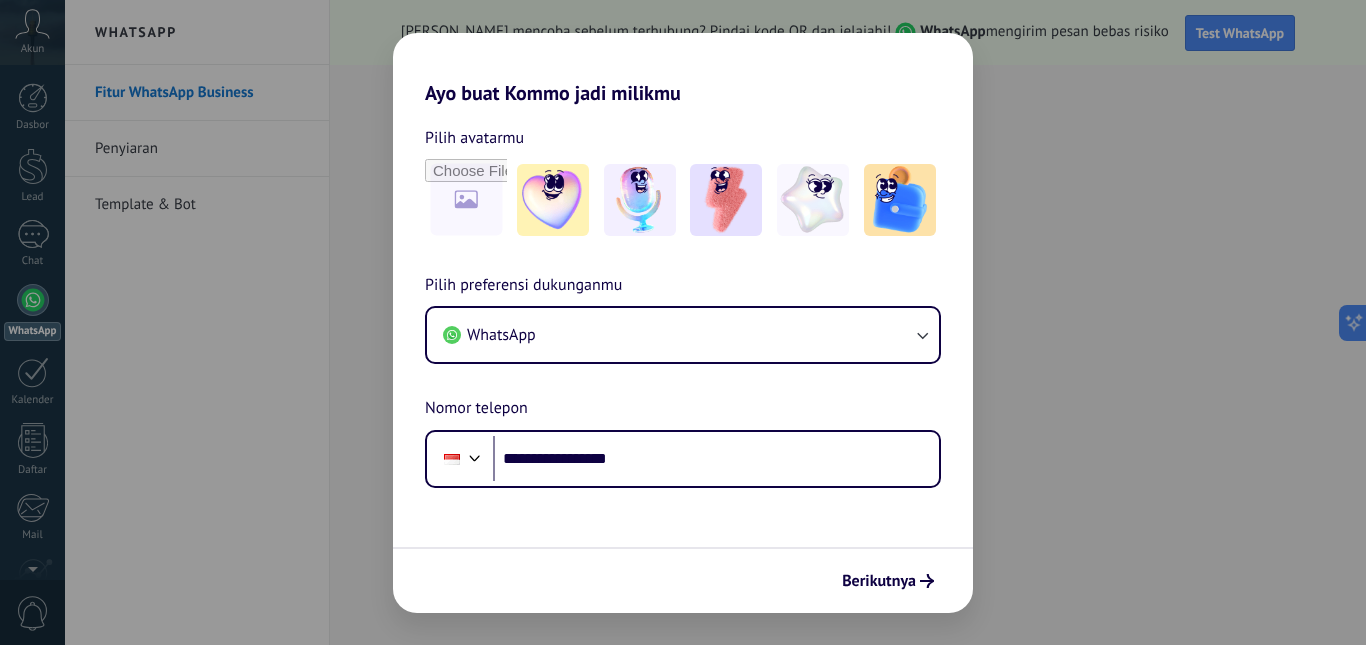 click on "**********" at bounding box center [683, 359] 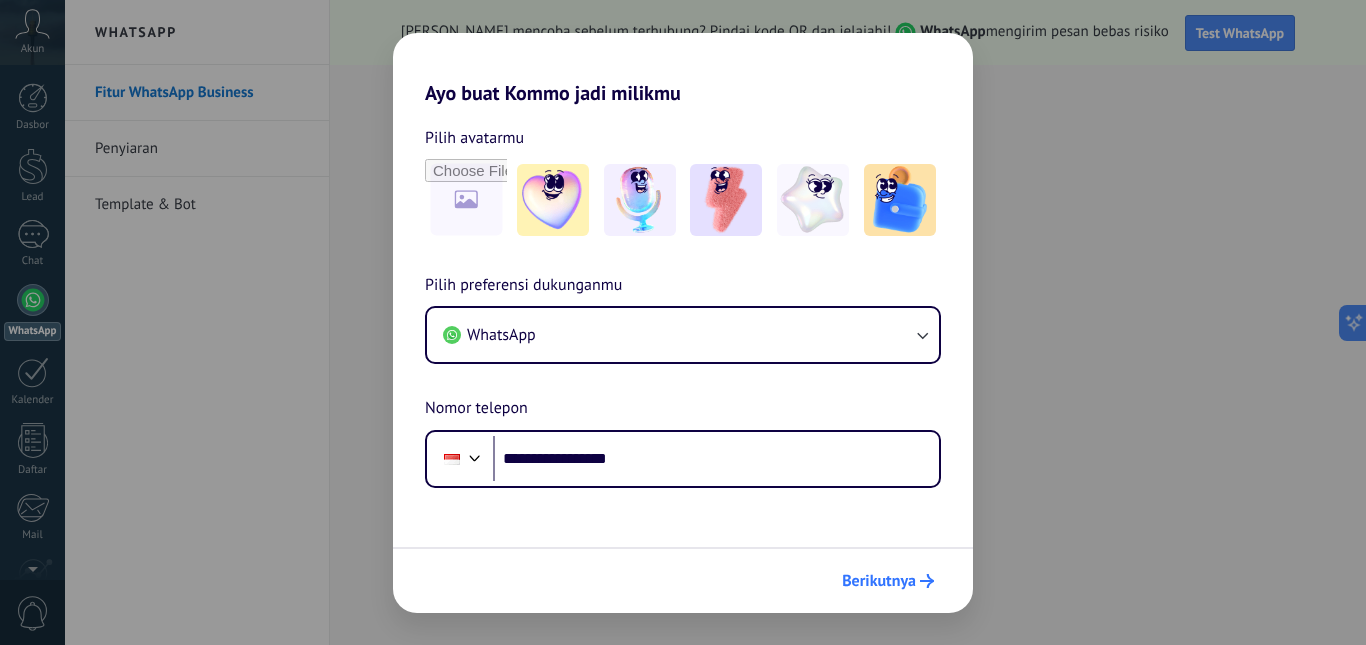 click on "Berikutnya" at bounding box center (879, 581) 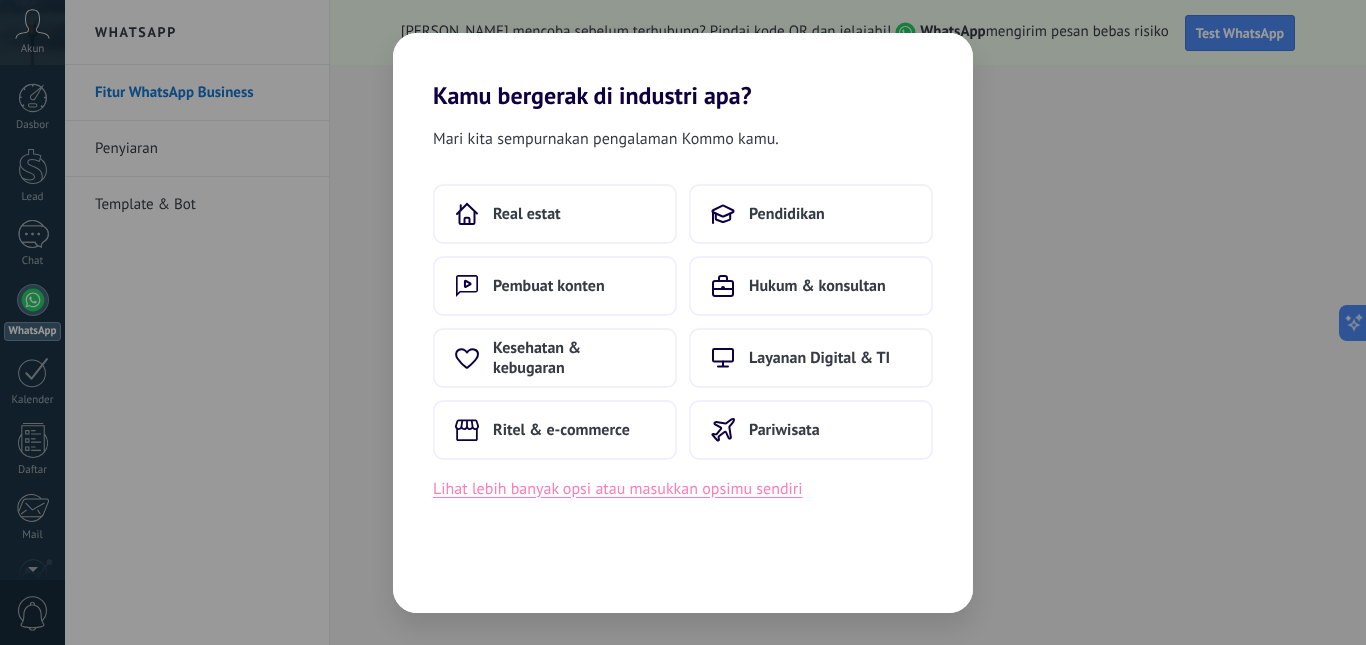 click on "Lihat lebih banyak opsi atau masukkan opsimu sendiri" at bounding box center [618, 489] 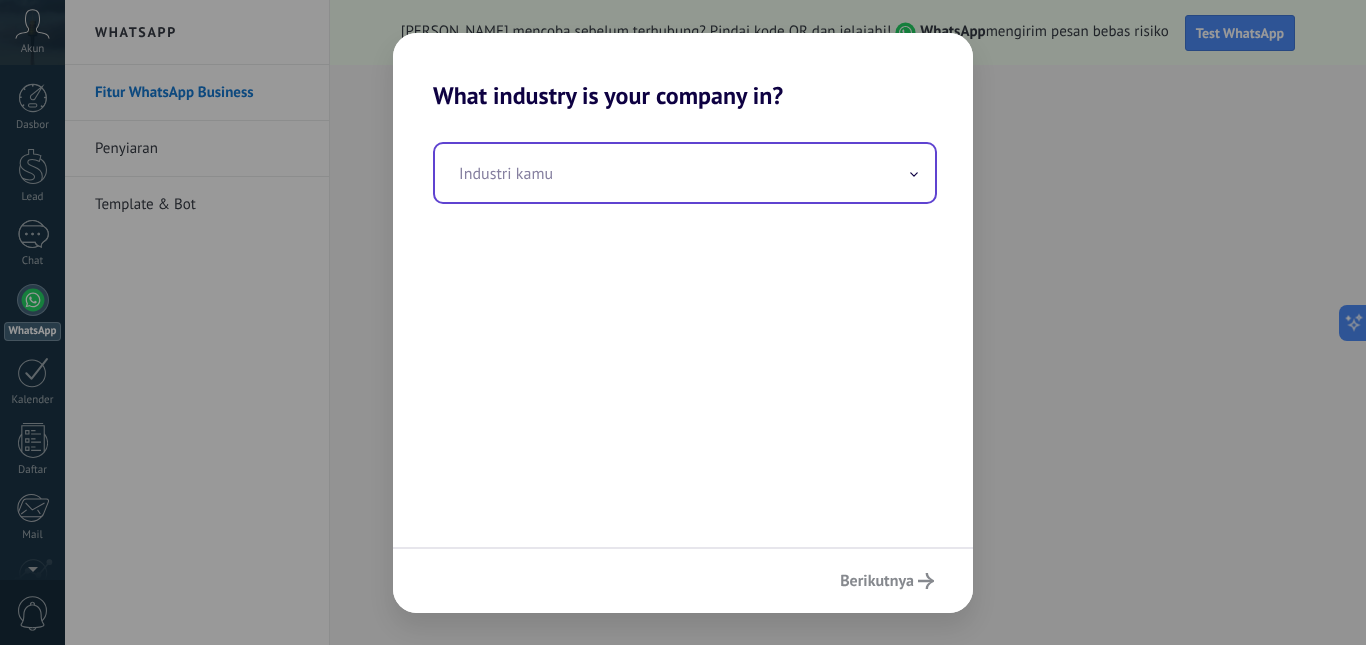 click at bounding box center (685, 173) 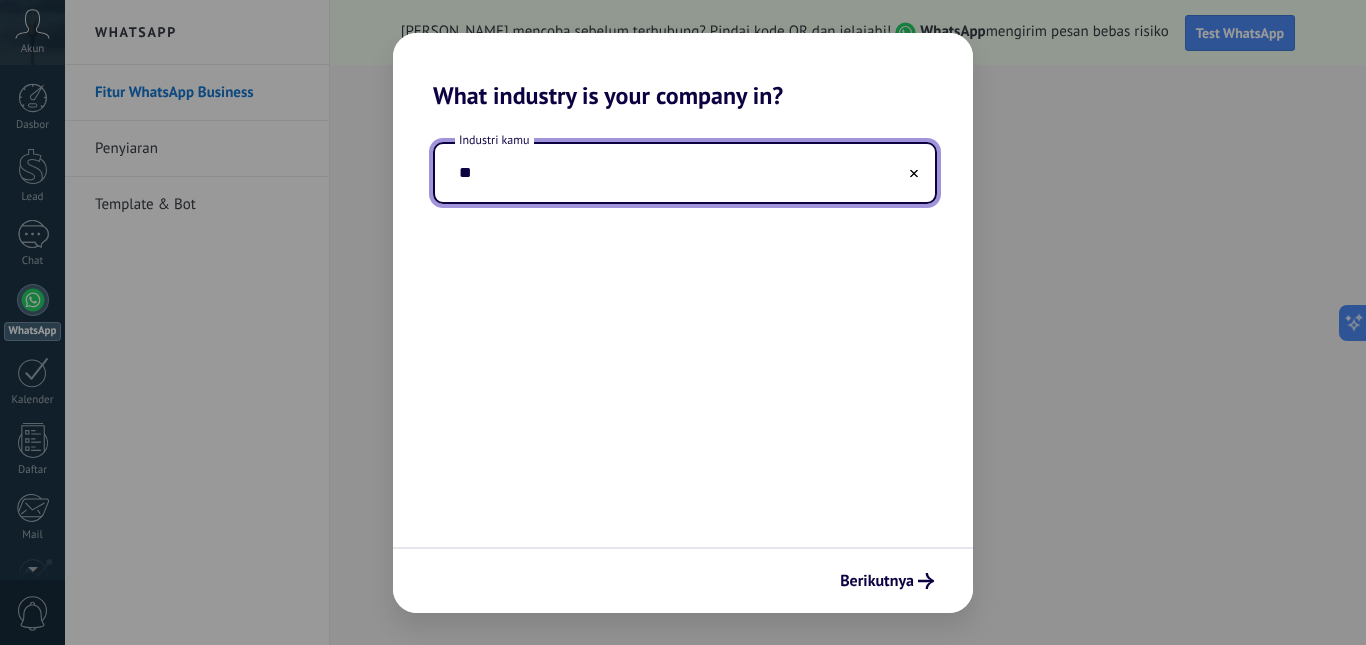 type on "*" 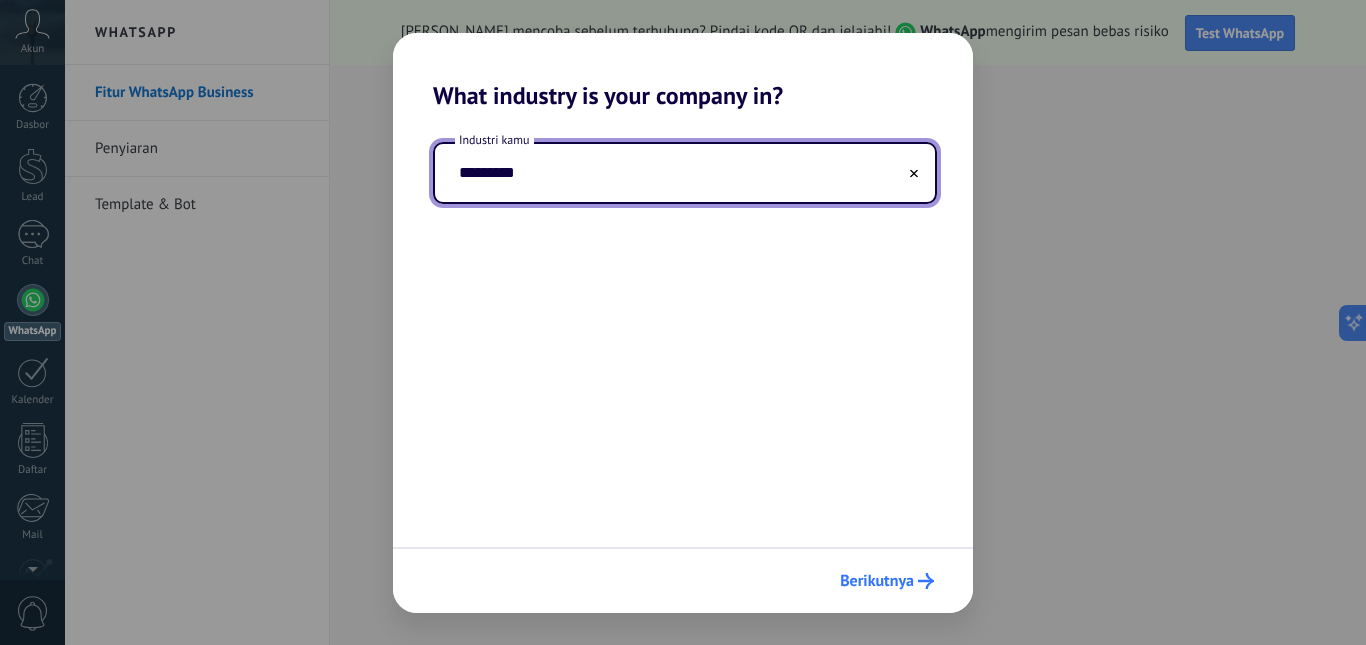 type on "********" 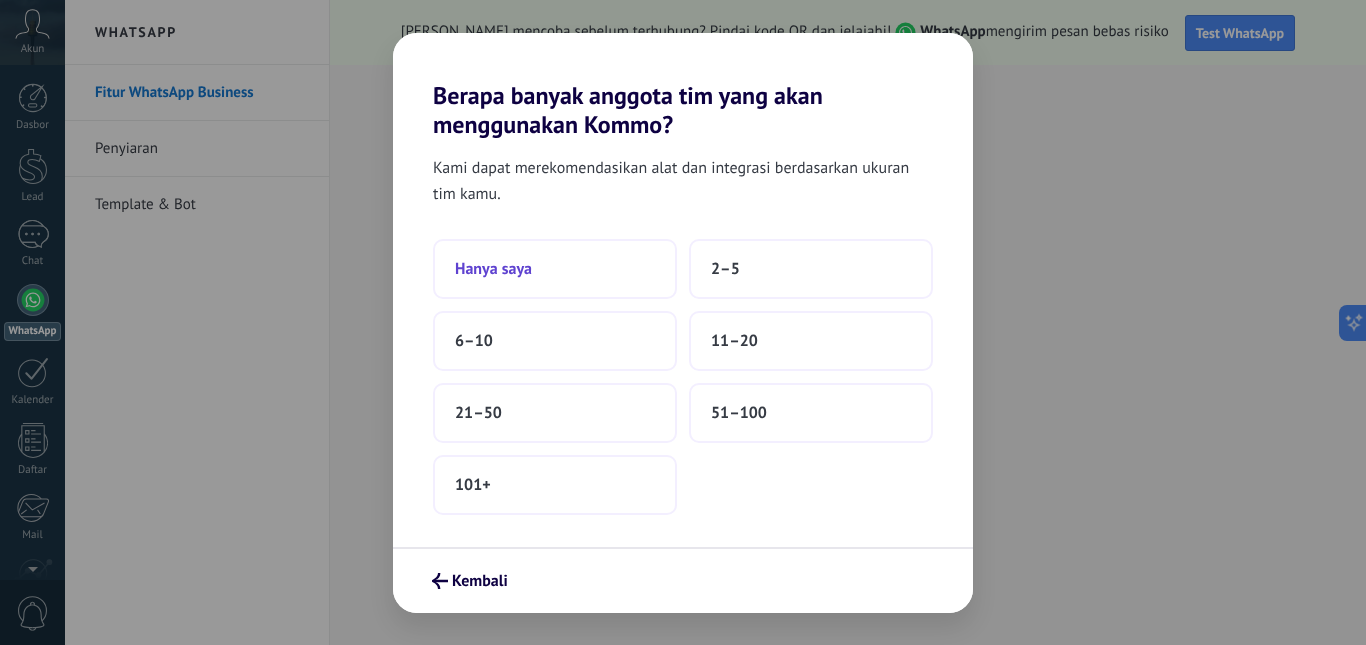 click on "Hanya saya" at bounding box center [555, 269] 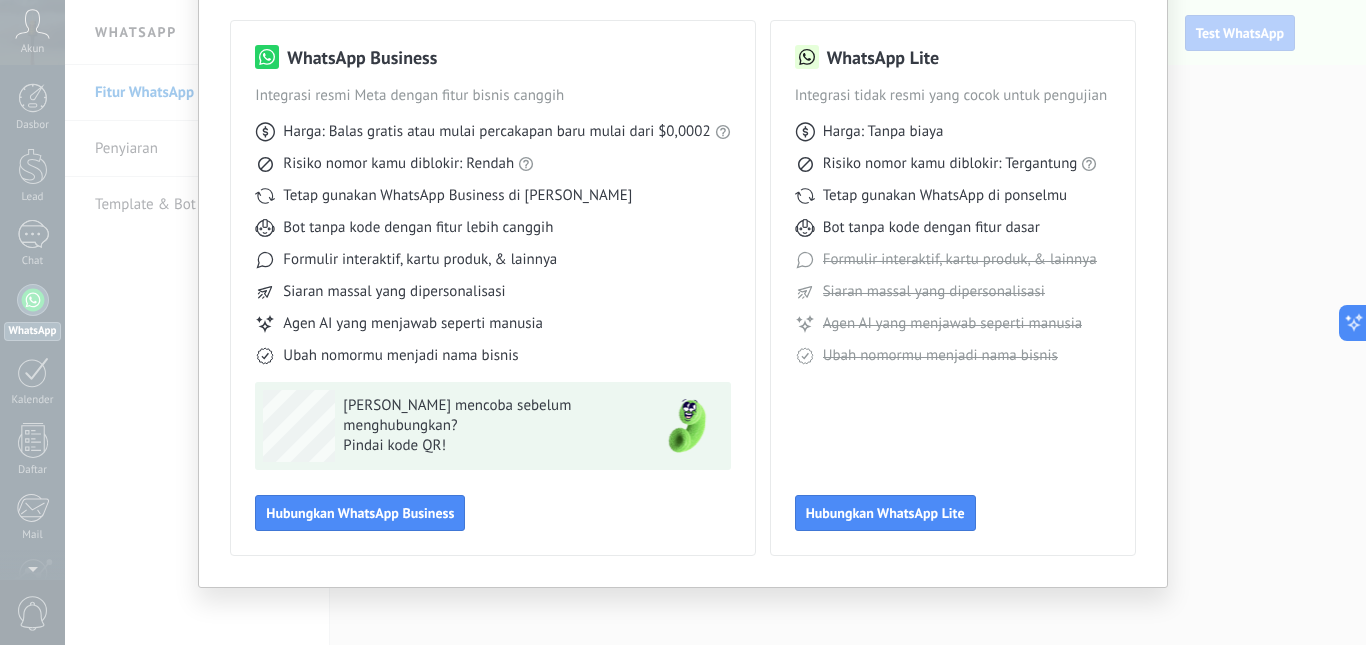 scroll, scrollTop: 140, scrollLeft: 0, axis: vertical 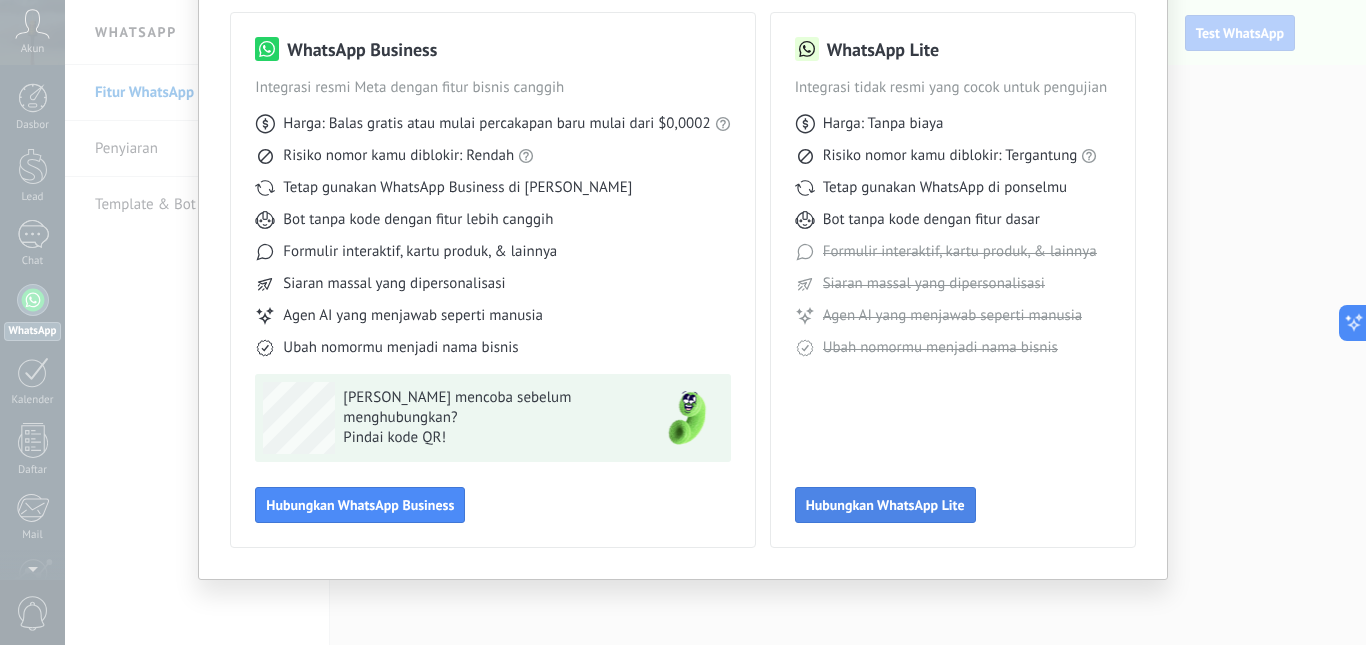 click on "Hubungkan WhatsApp Lite" at bounding box center (885, 505) 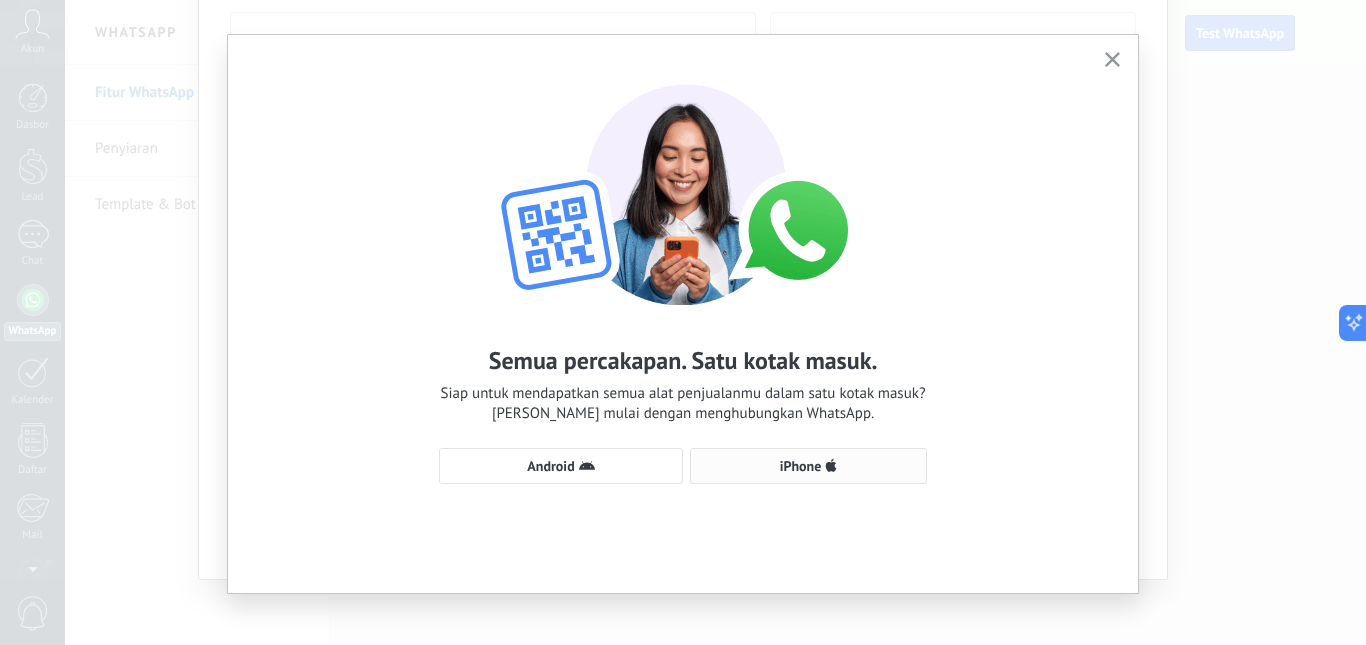 scroll, scrollTop: 45, scrollLeft: 0, axis: vertical 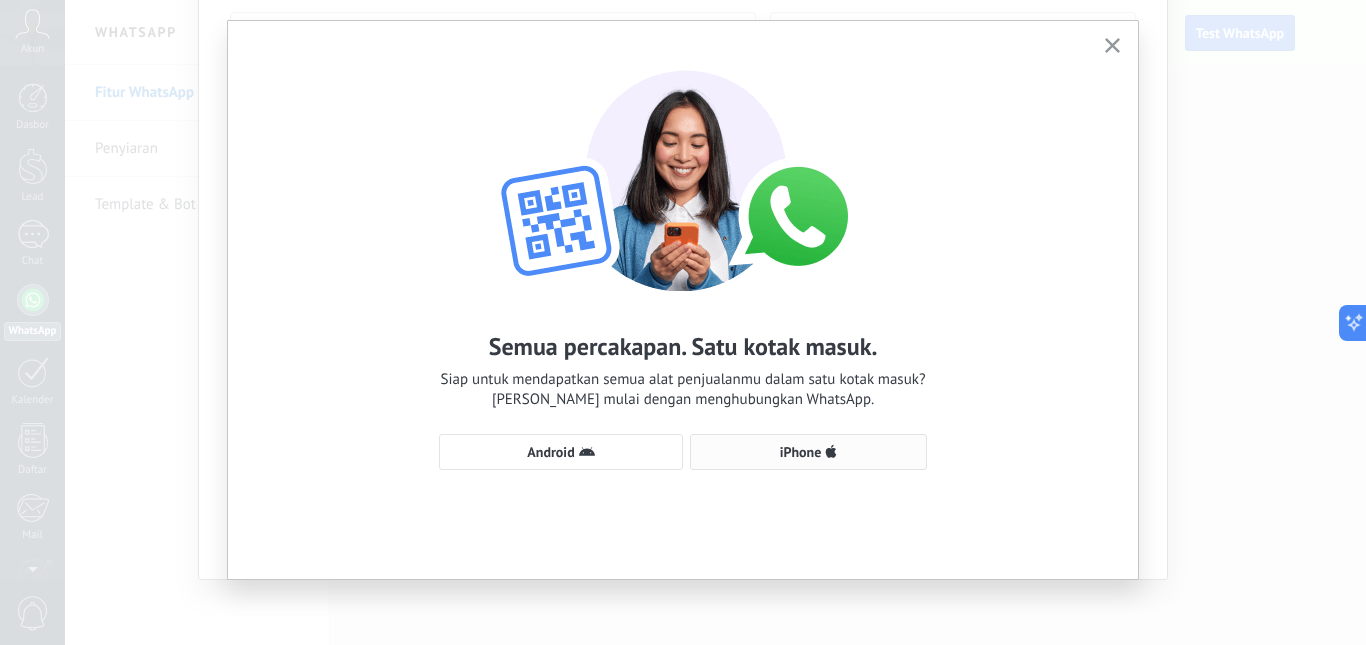 click on "iPhone" at bounding box center [808, 452] 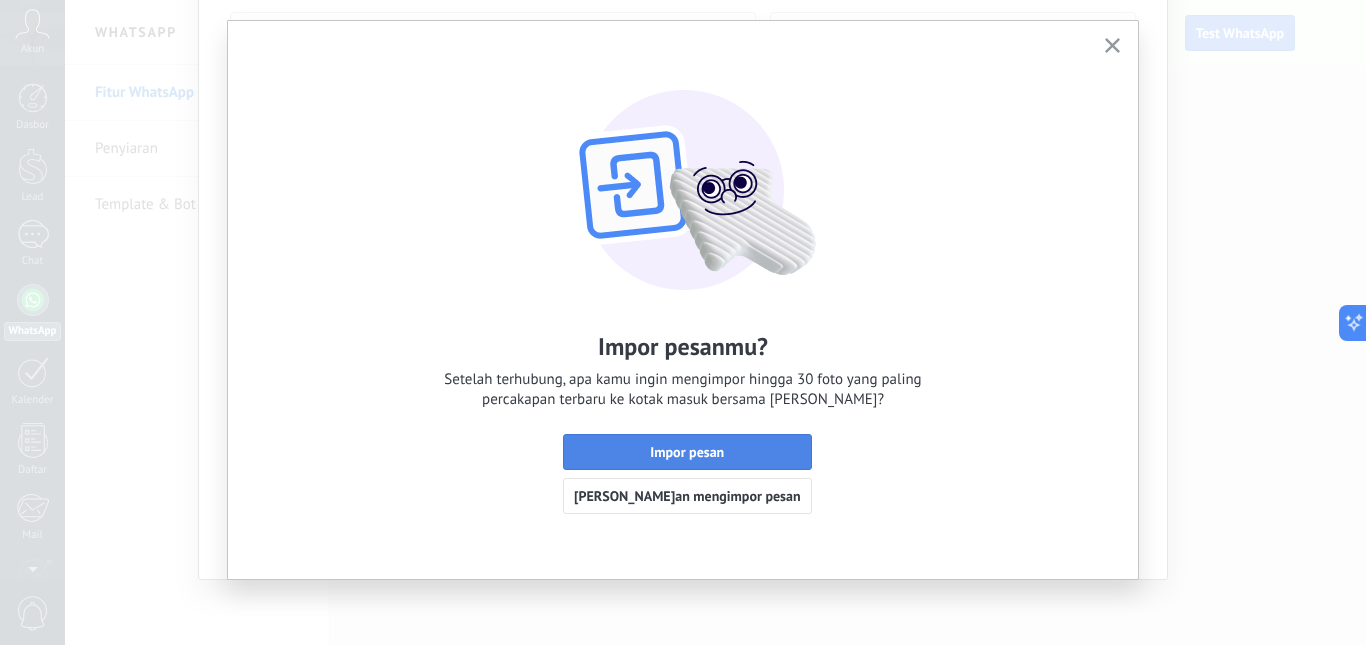 click on "Impor pesan" at bounding box center (687, 452) 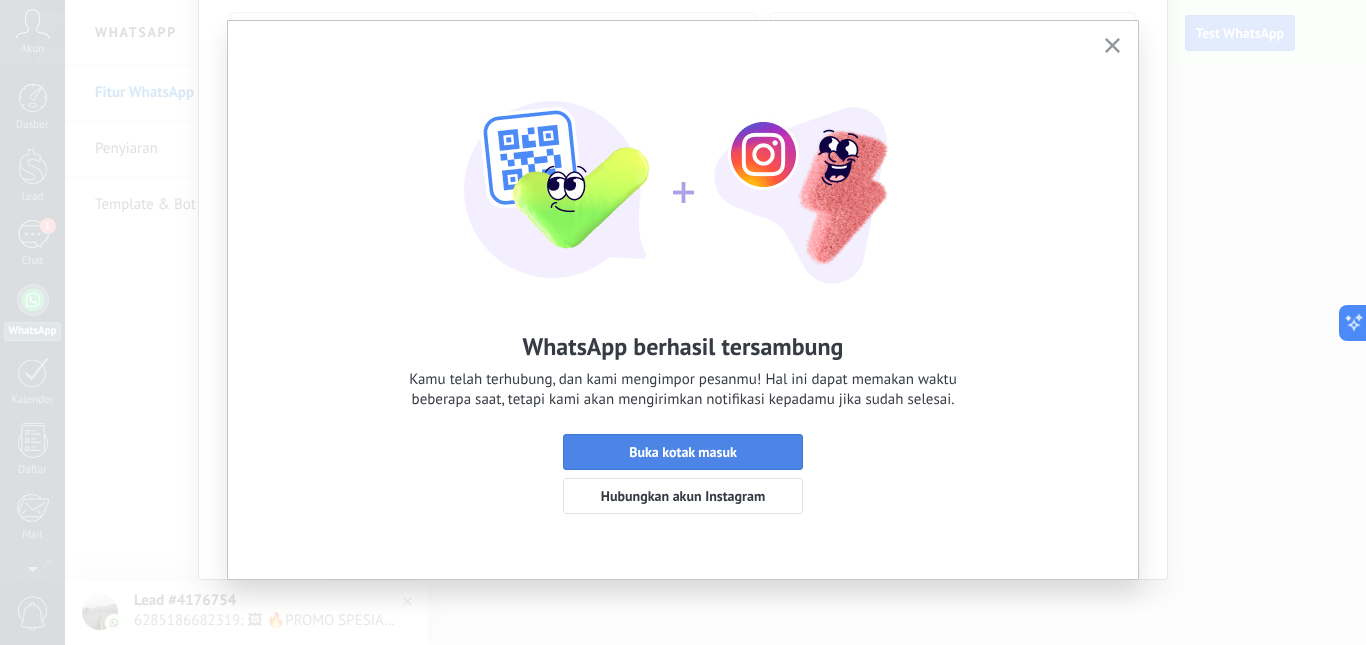 click on "Buka kotak masuk" at bounding box center (683, 452) 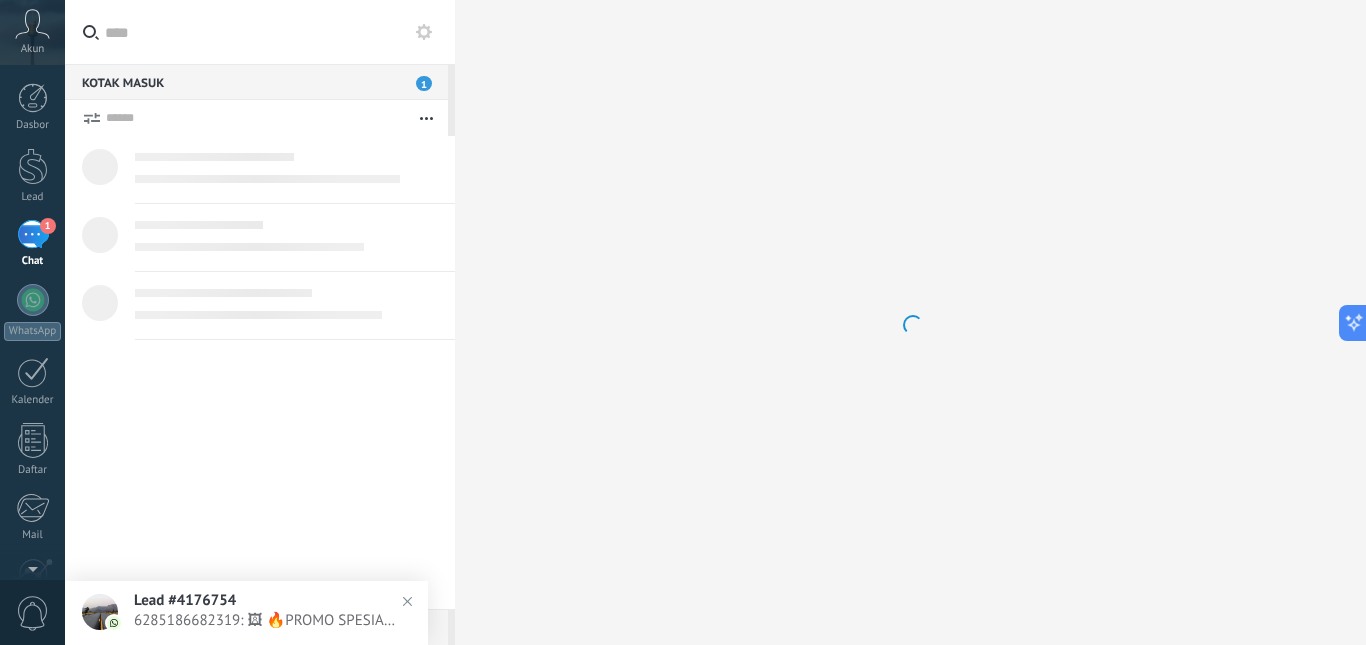 scroll, scrollTop: 0, scrollLeft: 0, axis: both 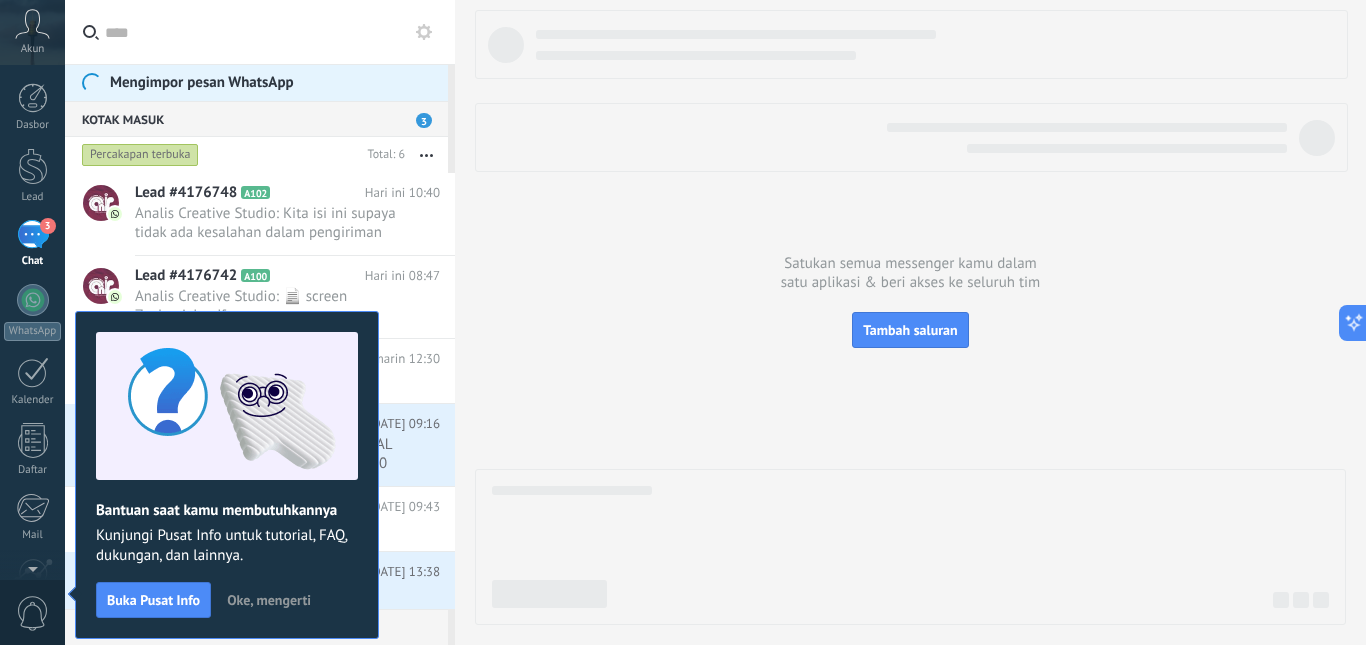 click on "Oke, mengerti" at bounding box center (269, 600) 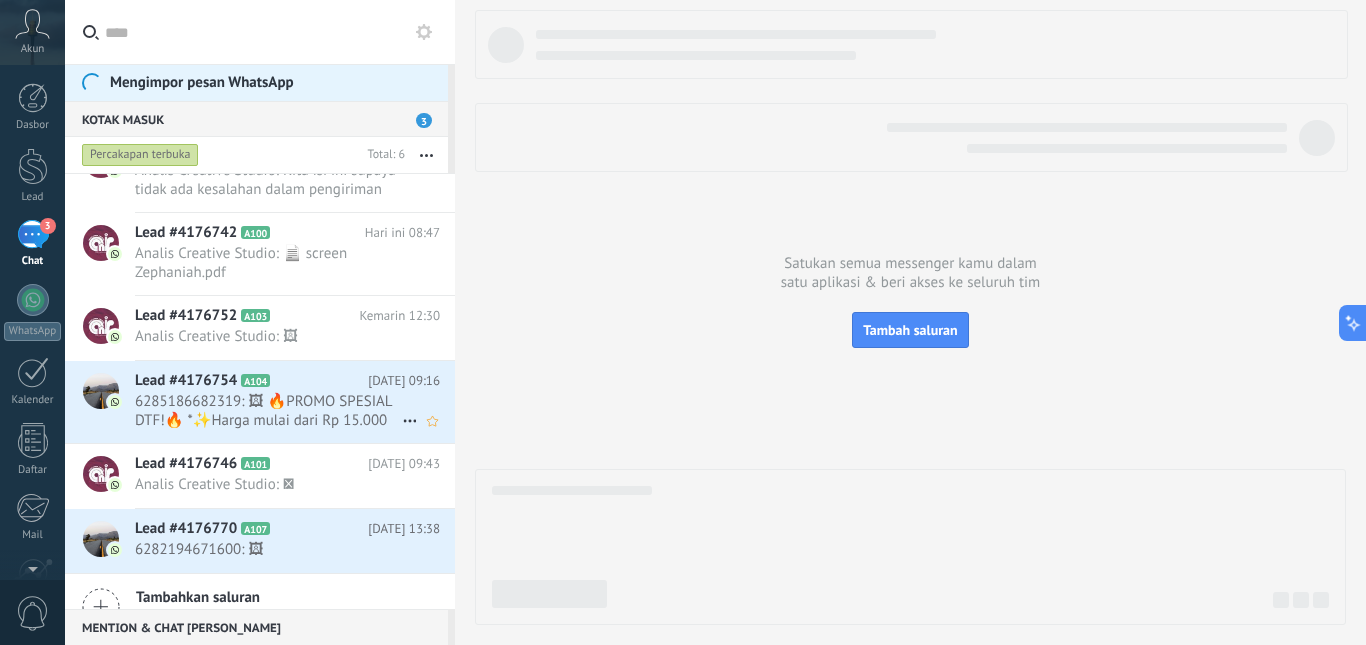 scroll, scrollTop: 73, scrollLeft: 0, axis: vertical 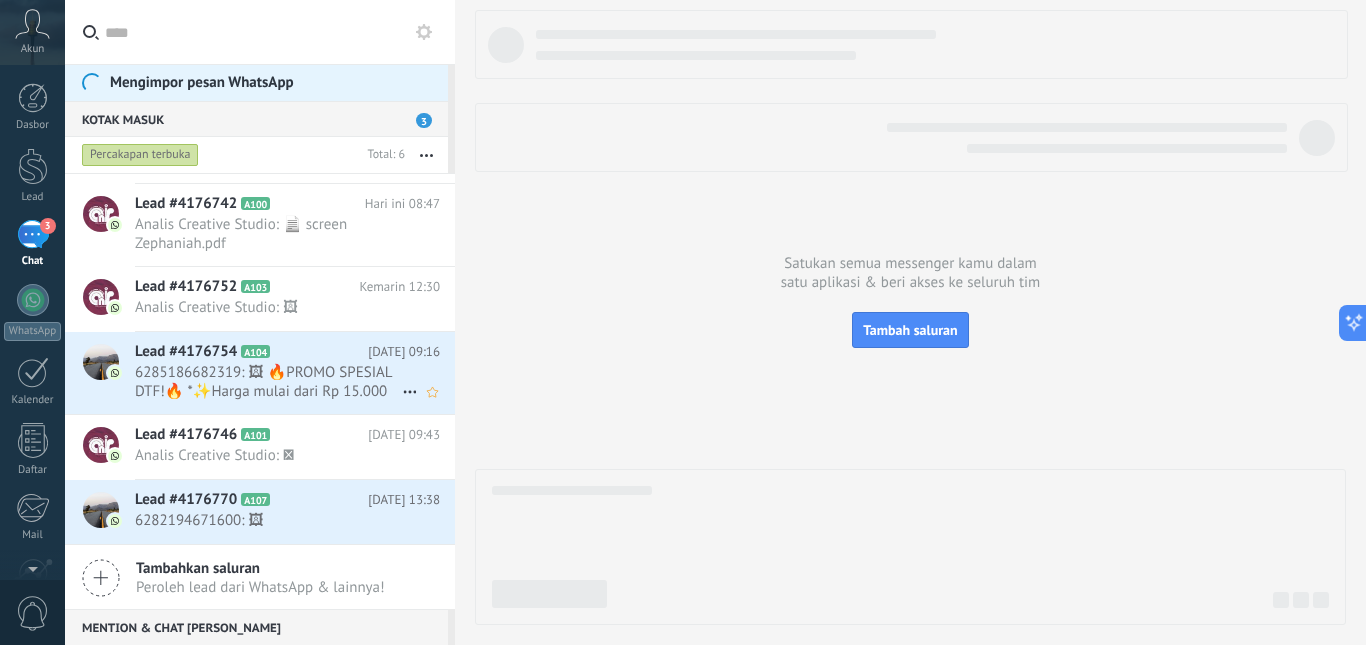 click on "6285186682319: 🖼 🔥PROMO SPESIAL DTF!🔥
*✨Harga mulai dari Rp 15.000🤑*
Menggunakan DTF (Direct Transfer Film) – Sudah termasu..." at bounding box center [268, 382] 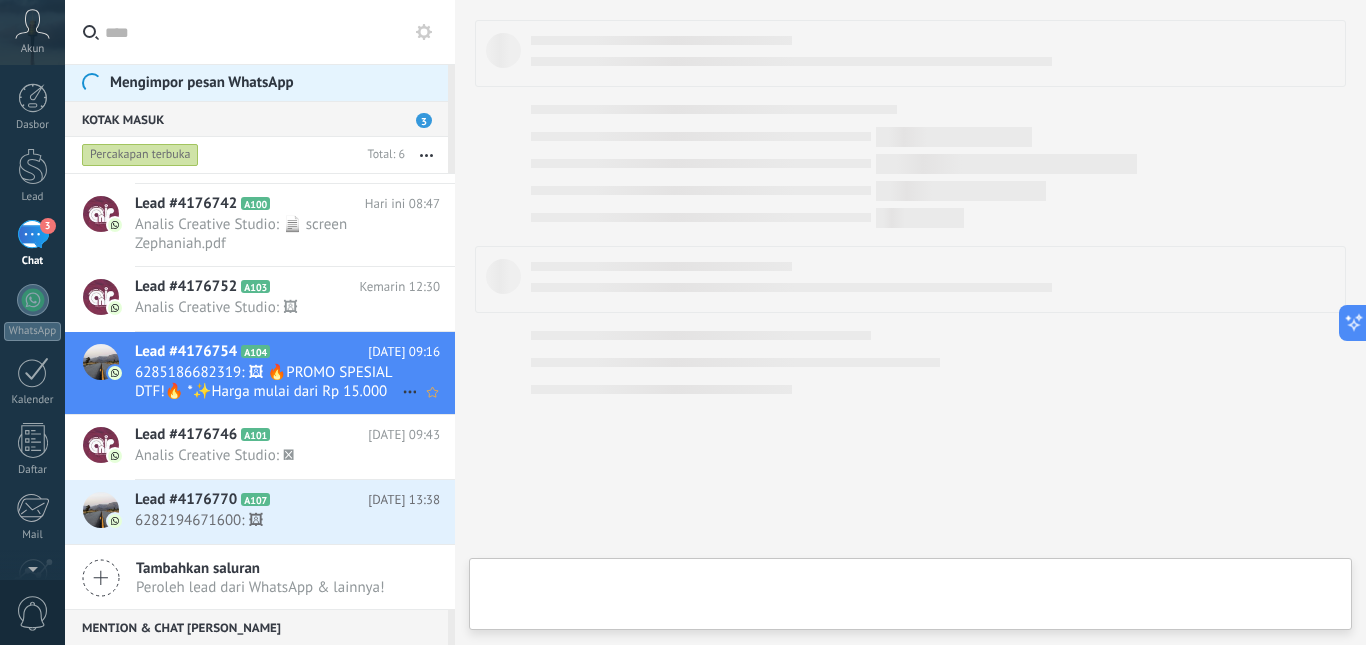 scroll, scrollTop: 0, scrollLeft: 0, axis: both 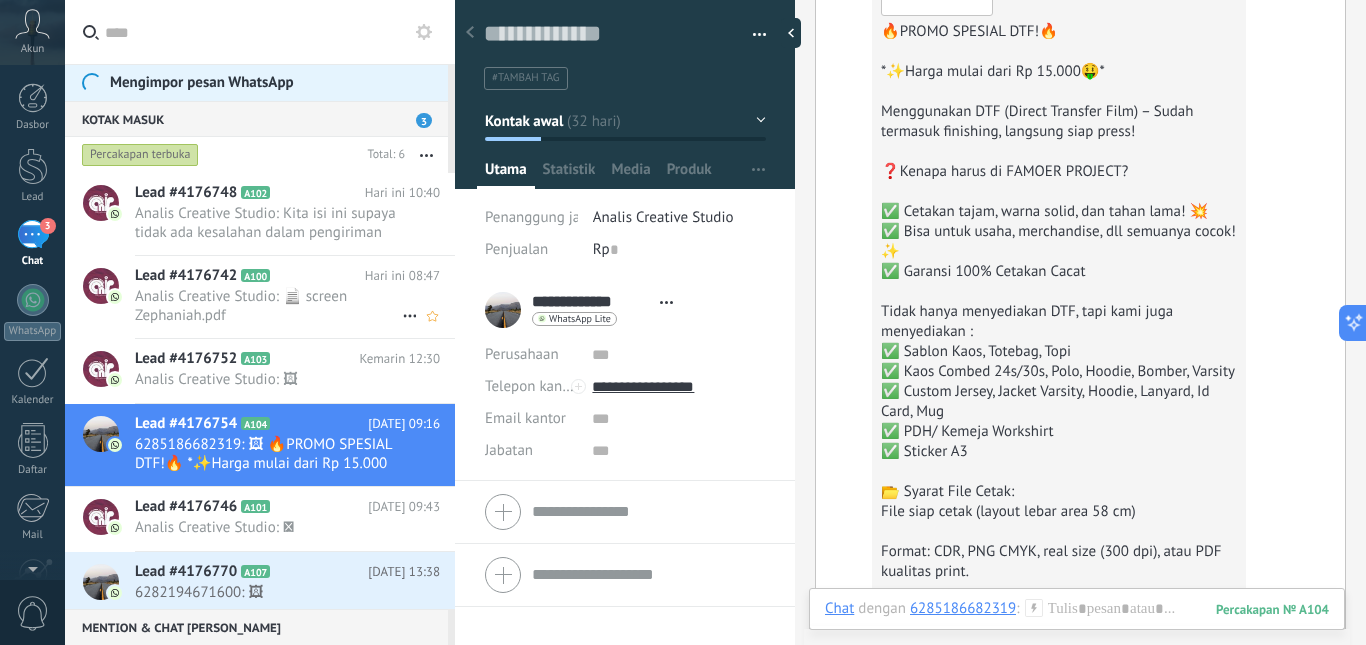 click on "Analis Creative Studio: 📄 screen Zephaniah.pdf" at bounding box center (268, 306) 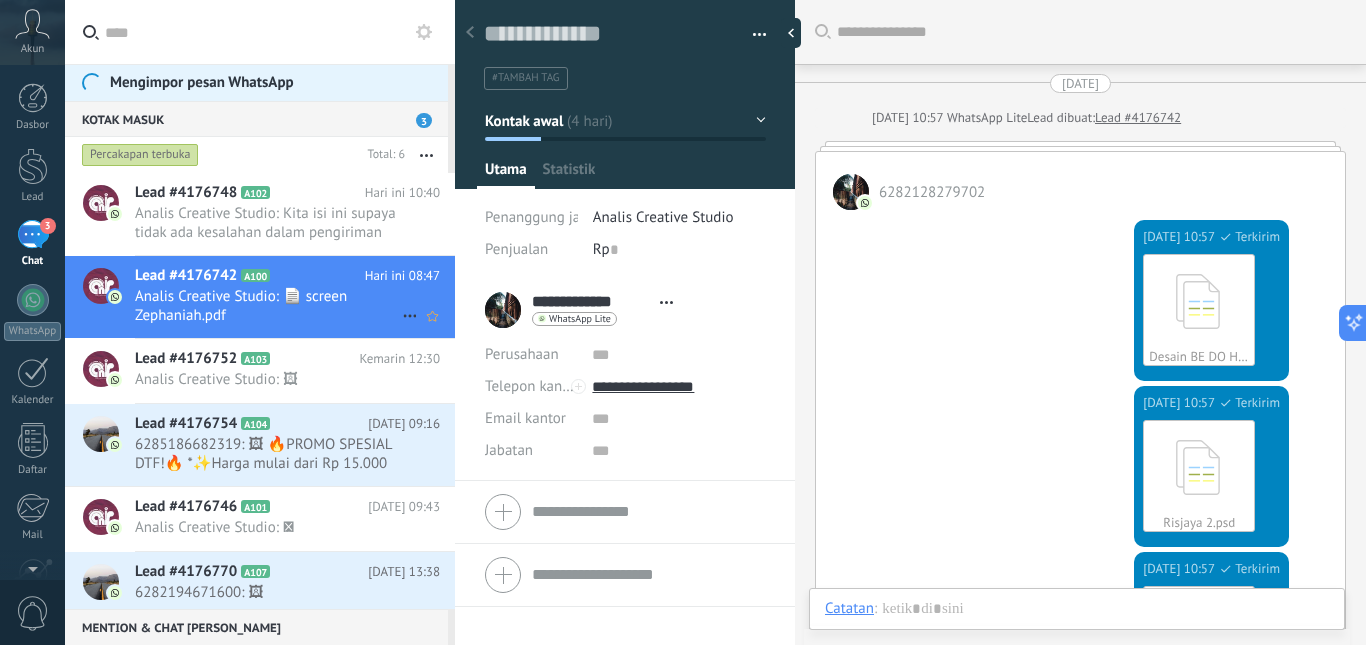 scroll, scrollTop: 3025, scrollLeft: 0, axis: vertical 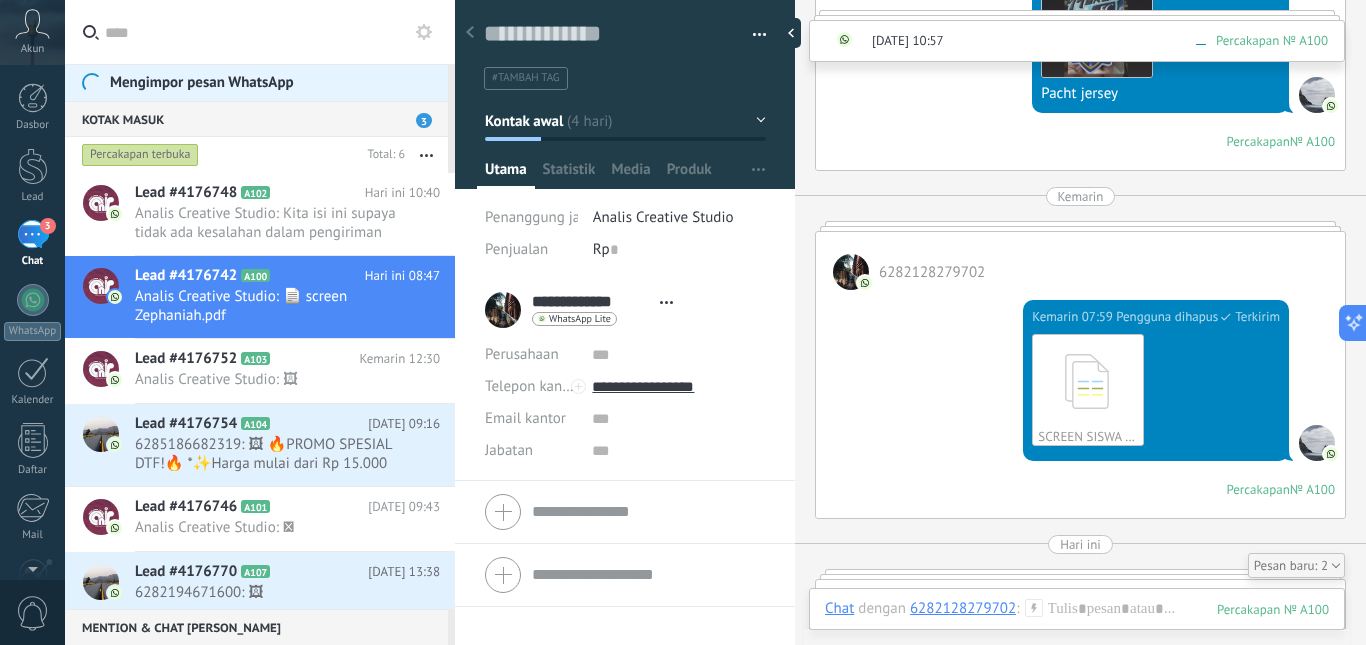 click on "**********" at bounding box center (584, 310) 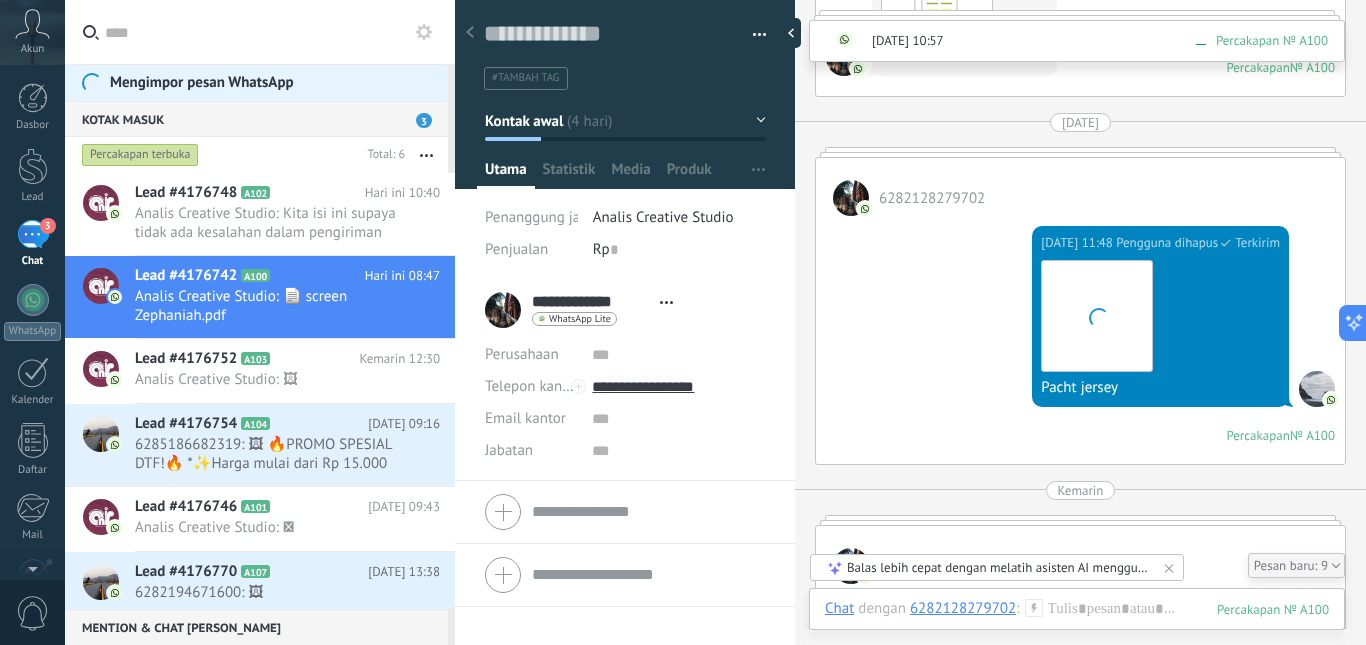 scroll, scrollTop: 6411, scrollLeft: 0, axis: vertical 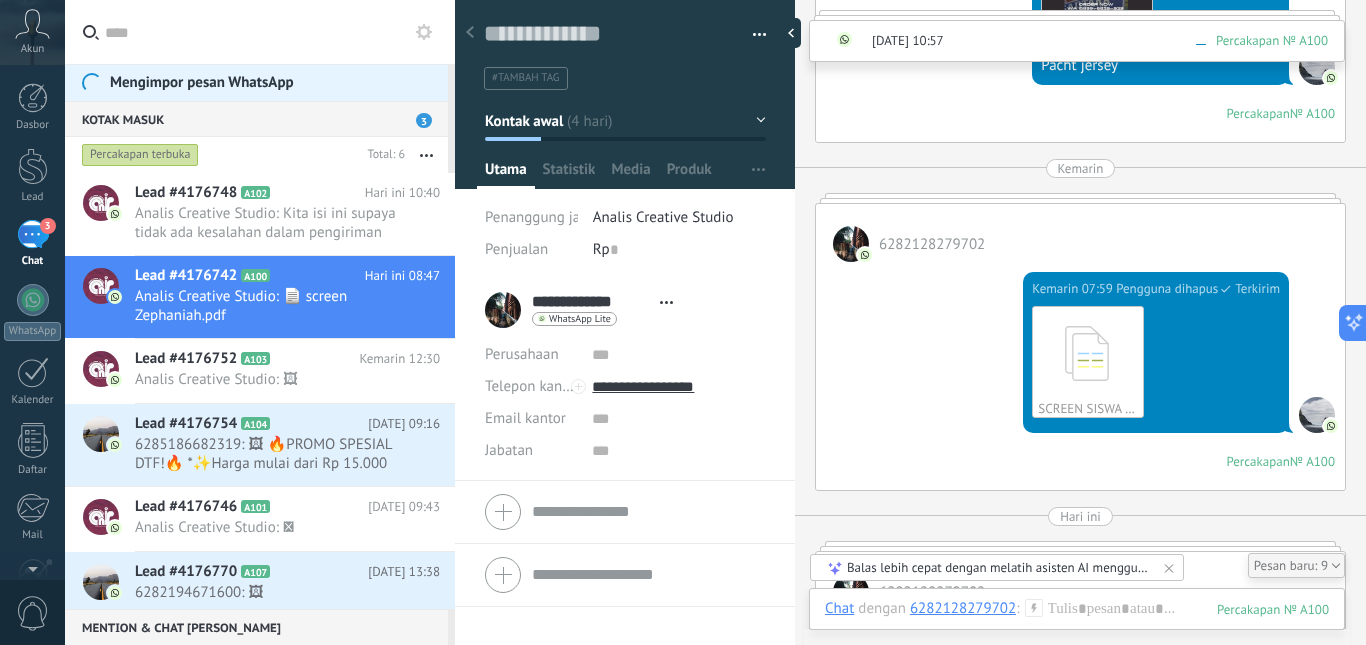 click at bounding box center (851, -5327) 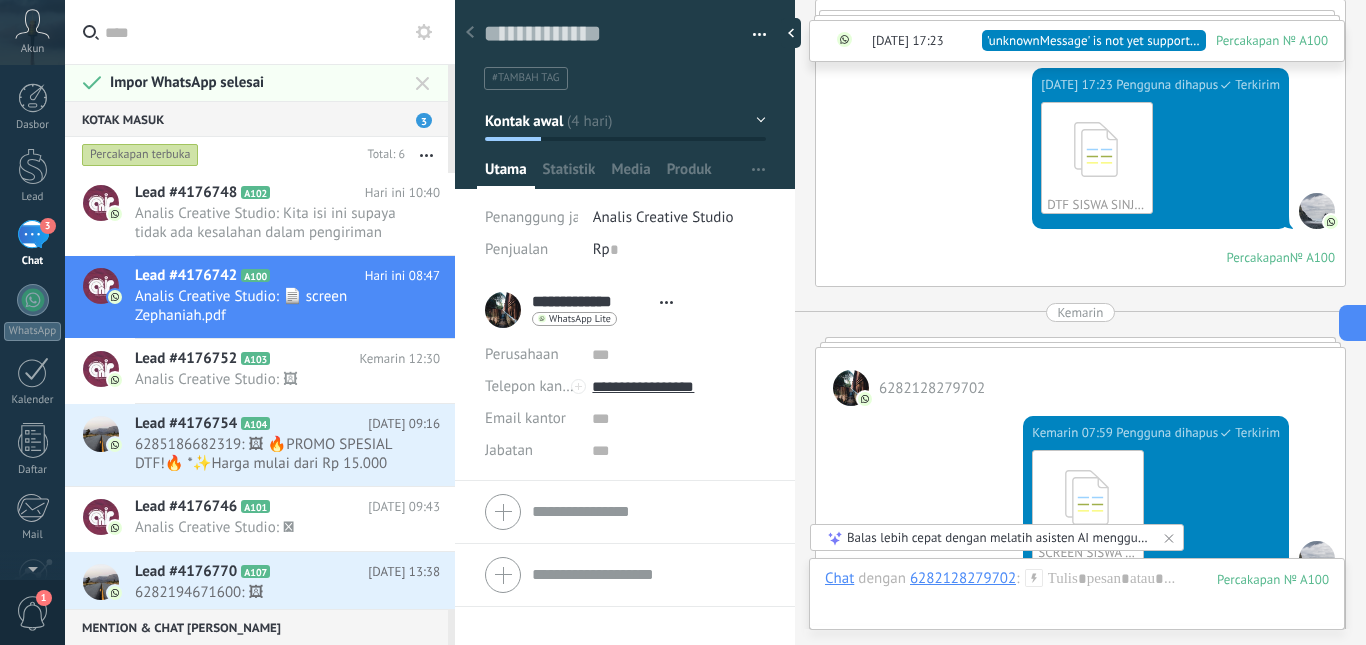 scroll, scrollTop: 9248, scrollLeft: 0, axis: vertical 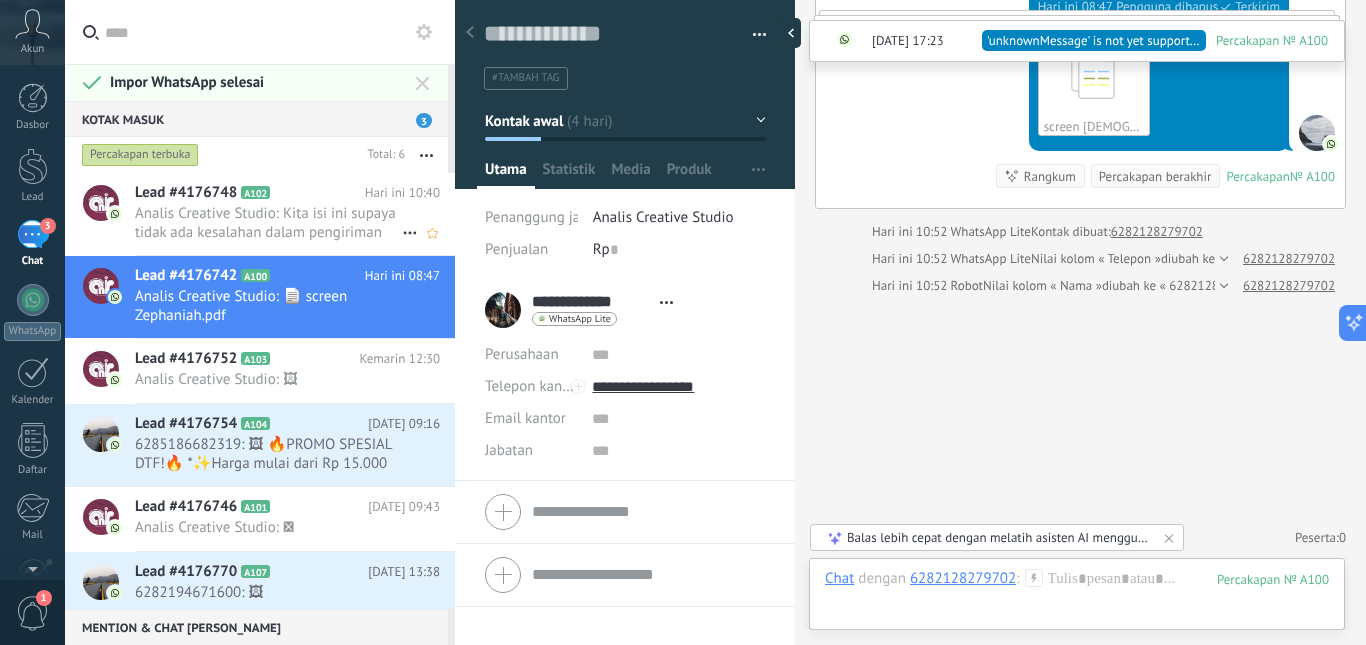 click on "Analis Creative Studio: Kita isi ini supaya tidak ada kesalahan dalam pengiriman" at bounding box center [268, 223] 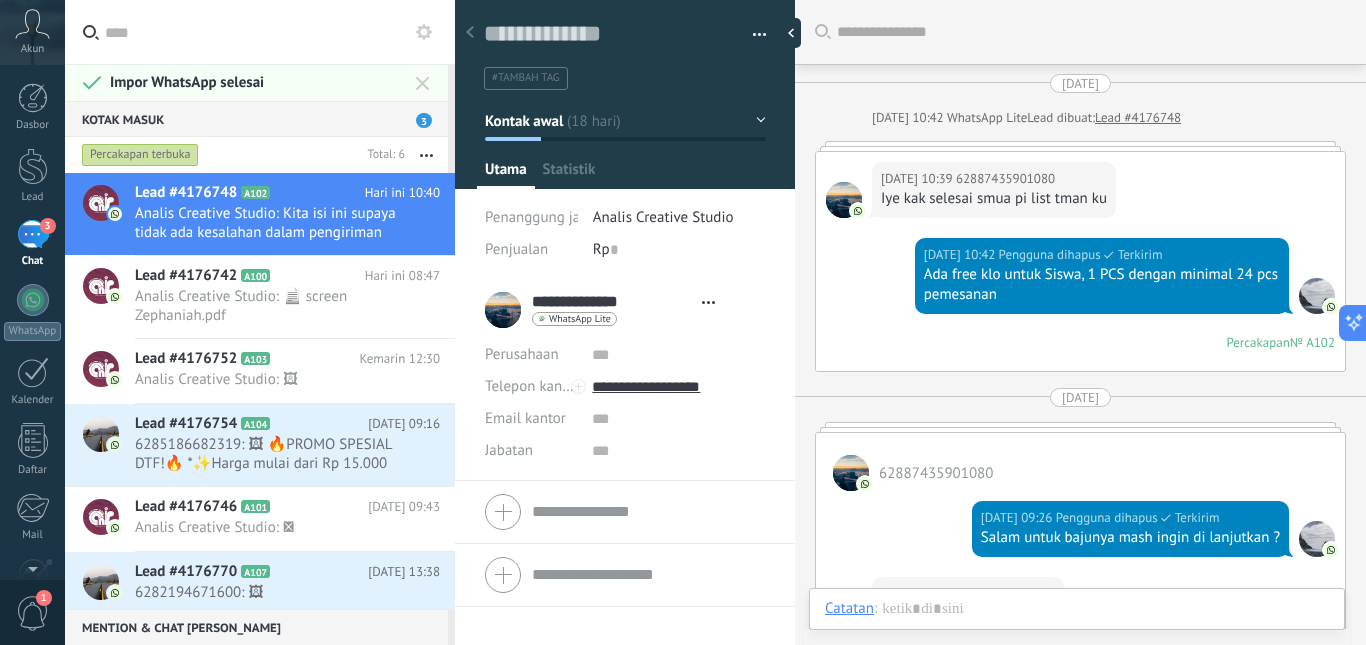 scroll, scrollTop: 4945, scrollLeft: 0, axis: vertical 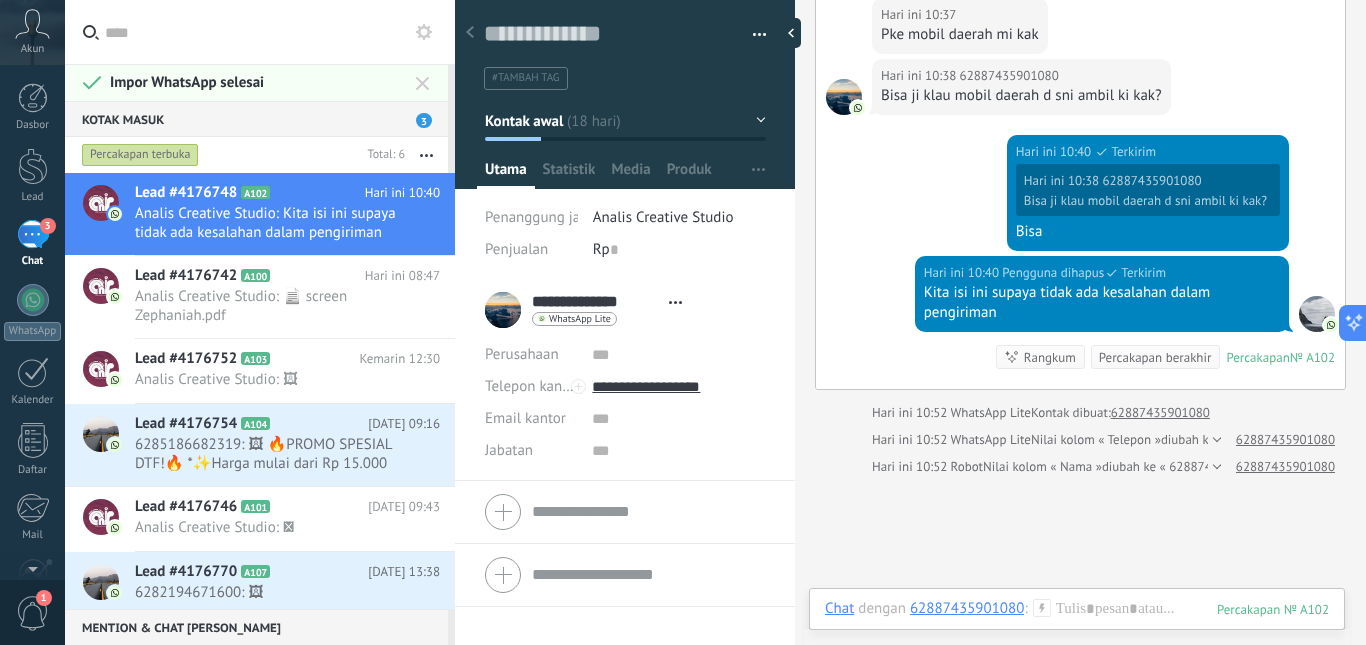 click on "3" at bounding box center [424, 120] 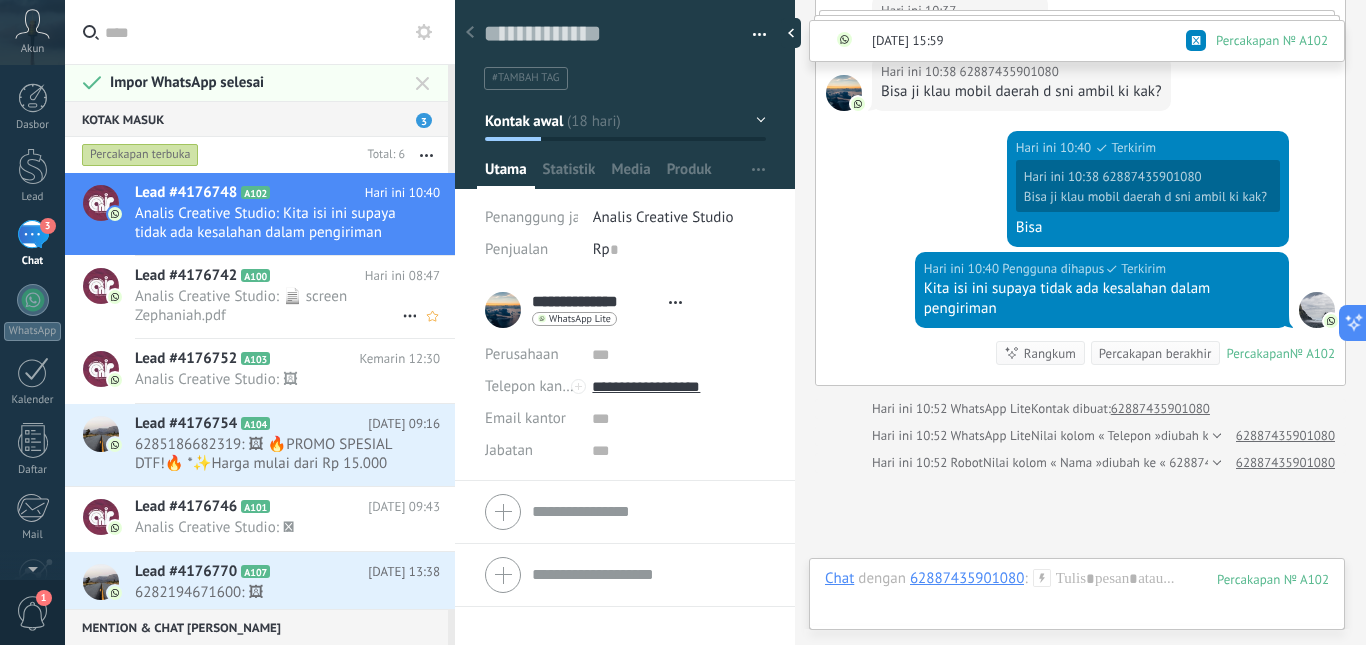 scroll, scrollTop: 5379, scrollLeft: 0, axis: vertical 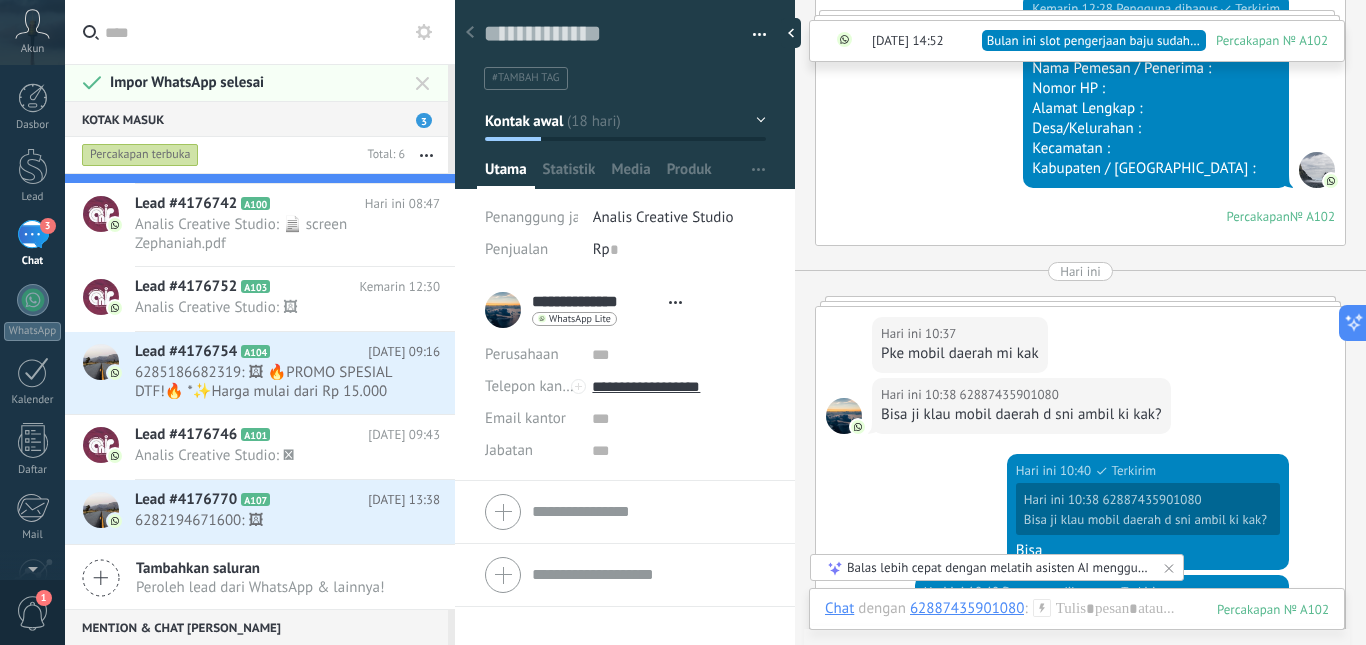 click on "3" at bounding box center [33, 234] 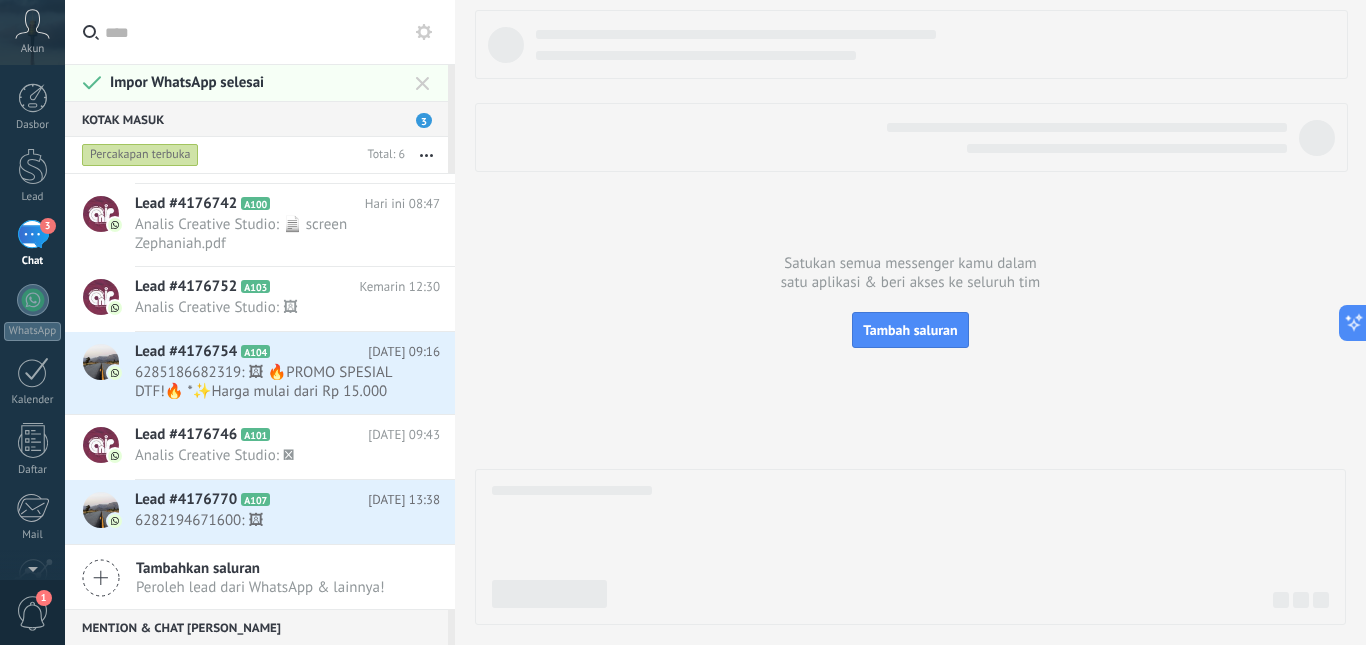 click on "Impor WhatsApp selesai" at bounding box center [260, 82] 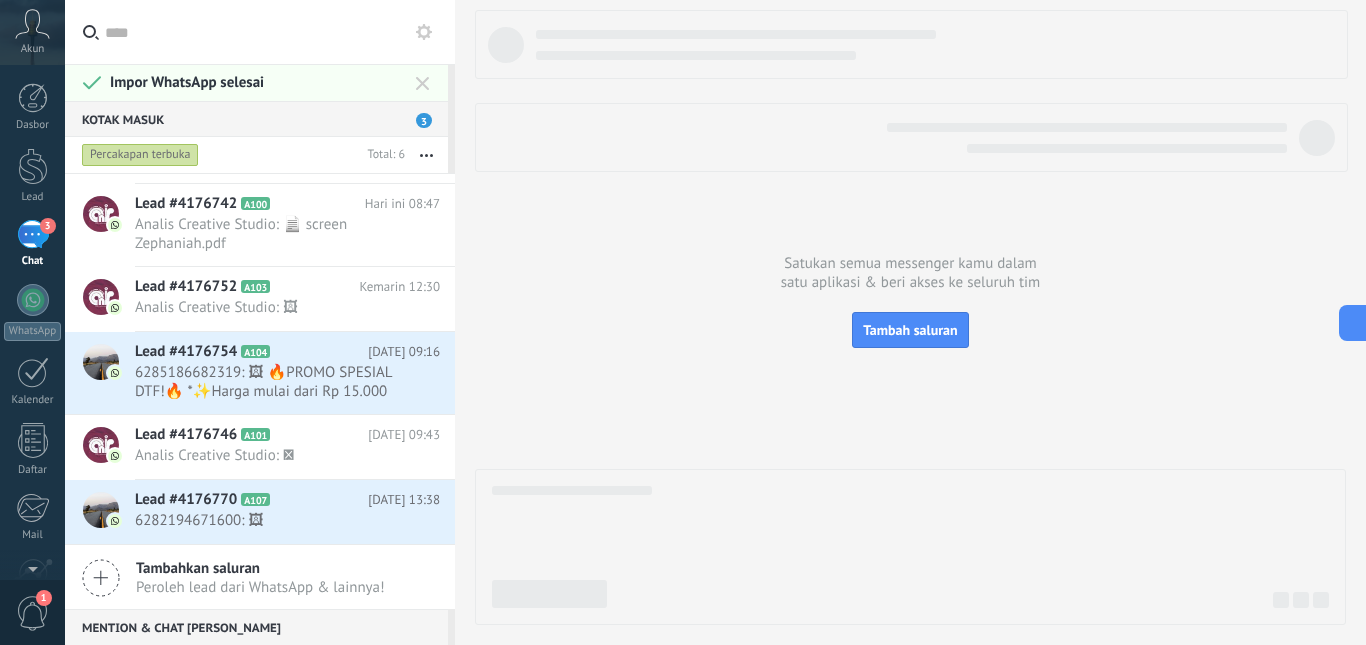 click 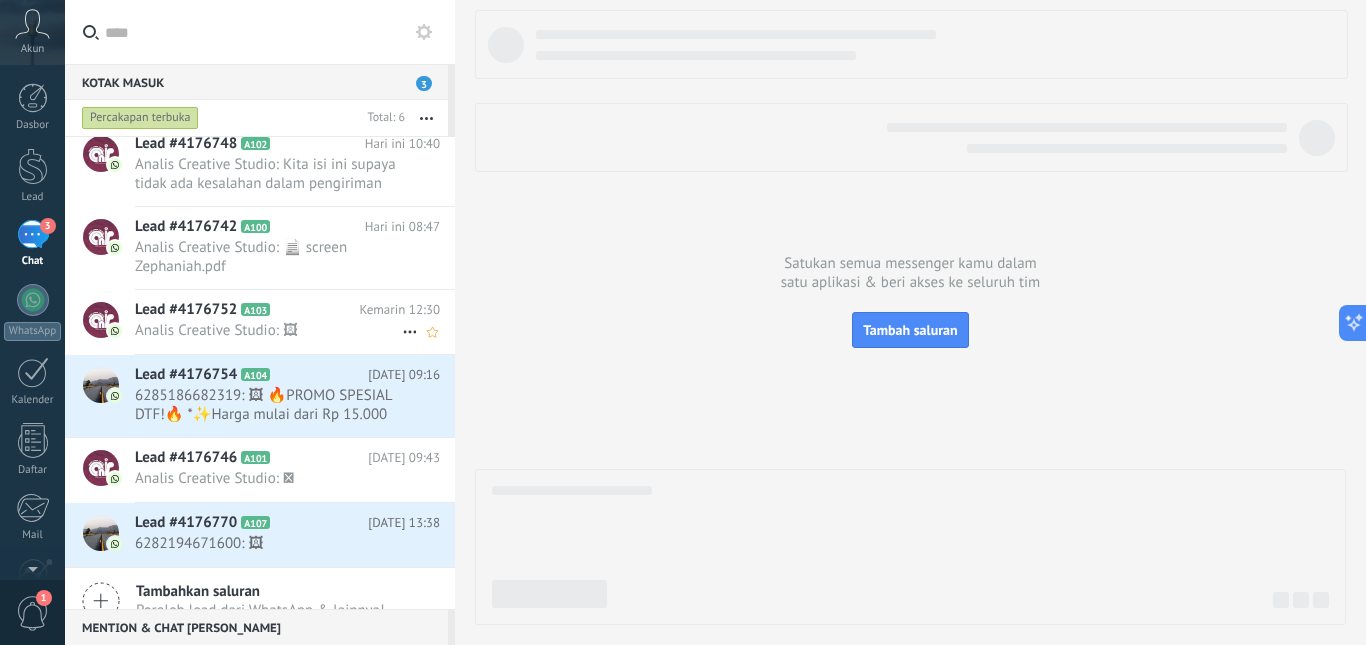 scroll, scrollTop: 0, scrollLeft: 0, axis: both 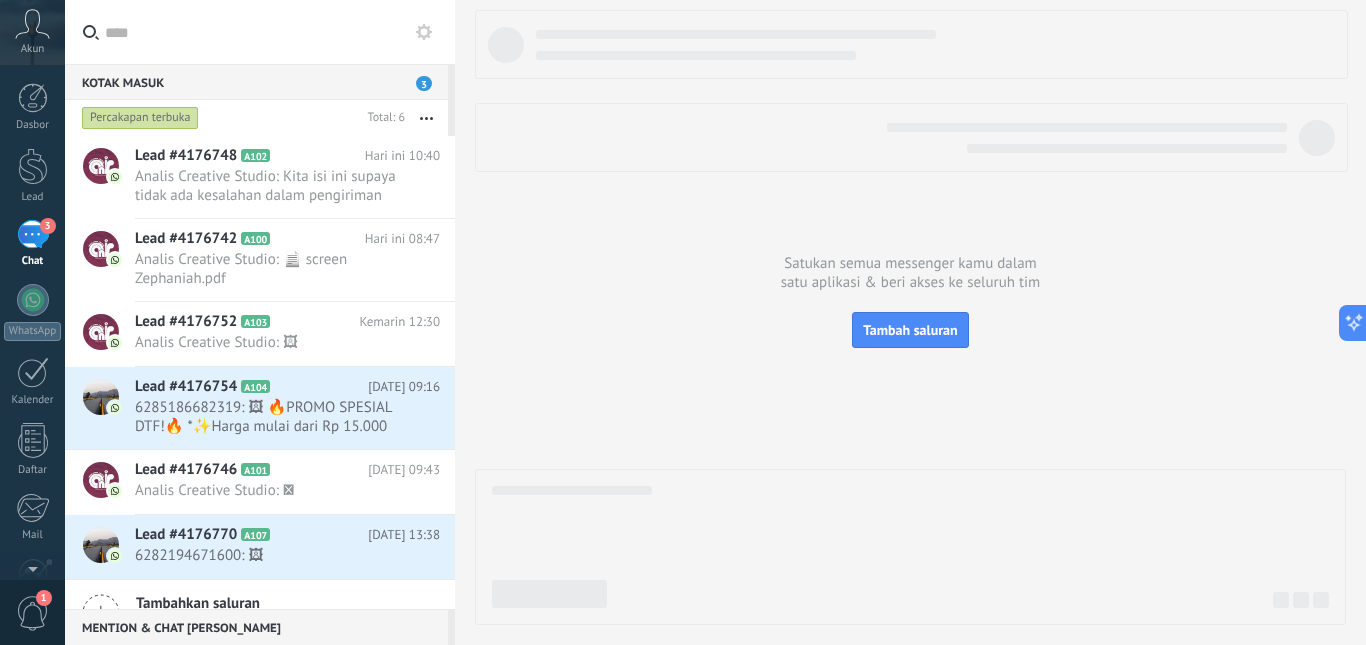 click on "Percakapan terbuka" at bounding box center (140, 118) 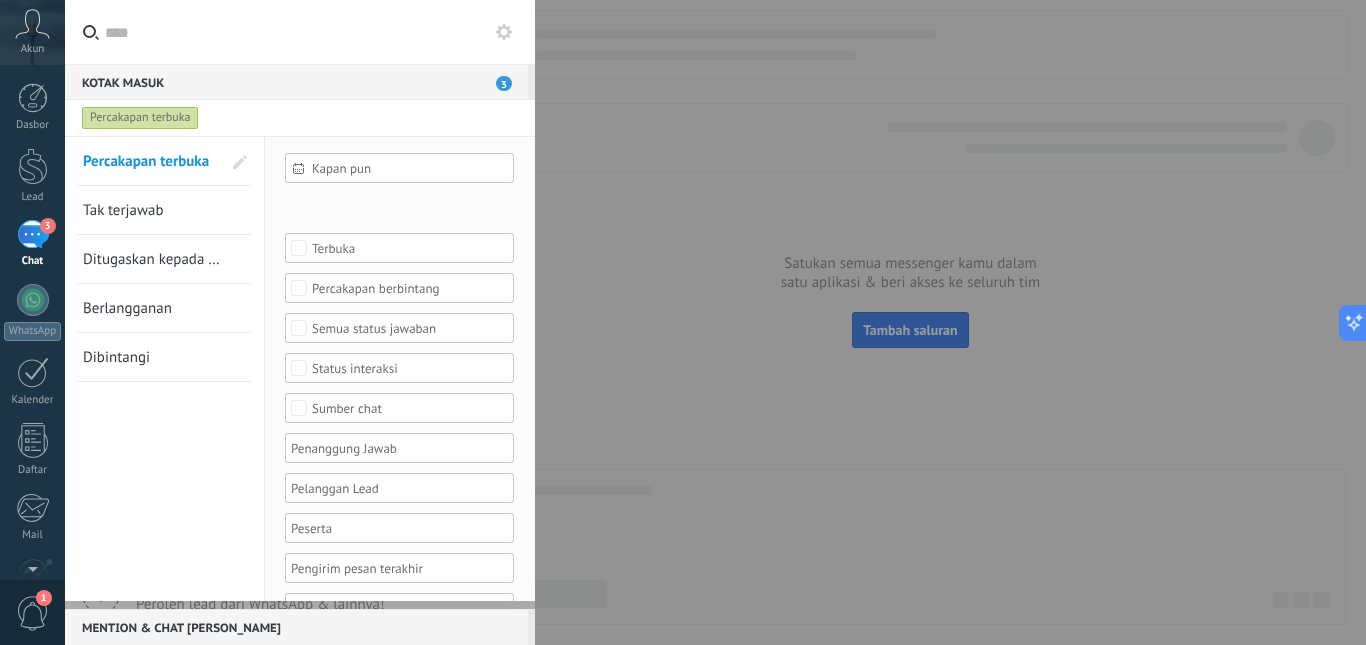 click on "Percakapan terbuka" at bounding box center [140, 118] 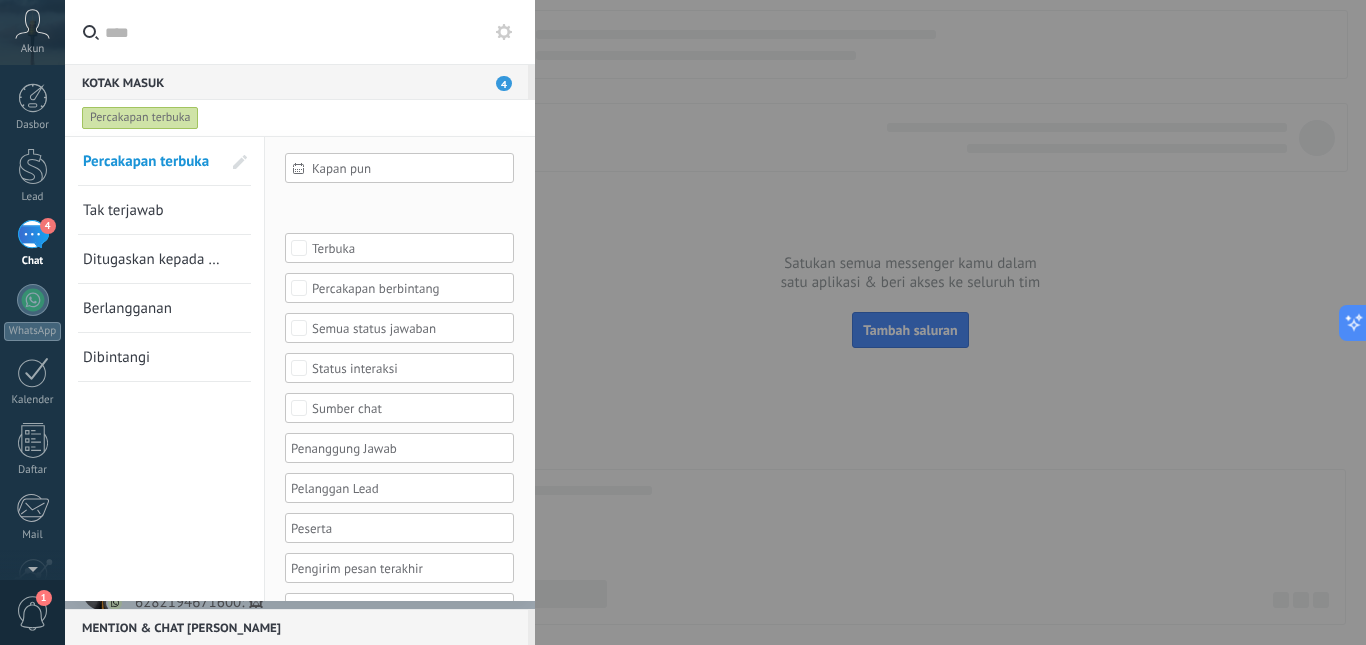 click on "Kotak masuk 4" at bounding box center [296, 82] 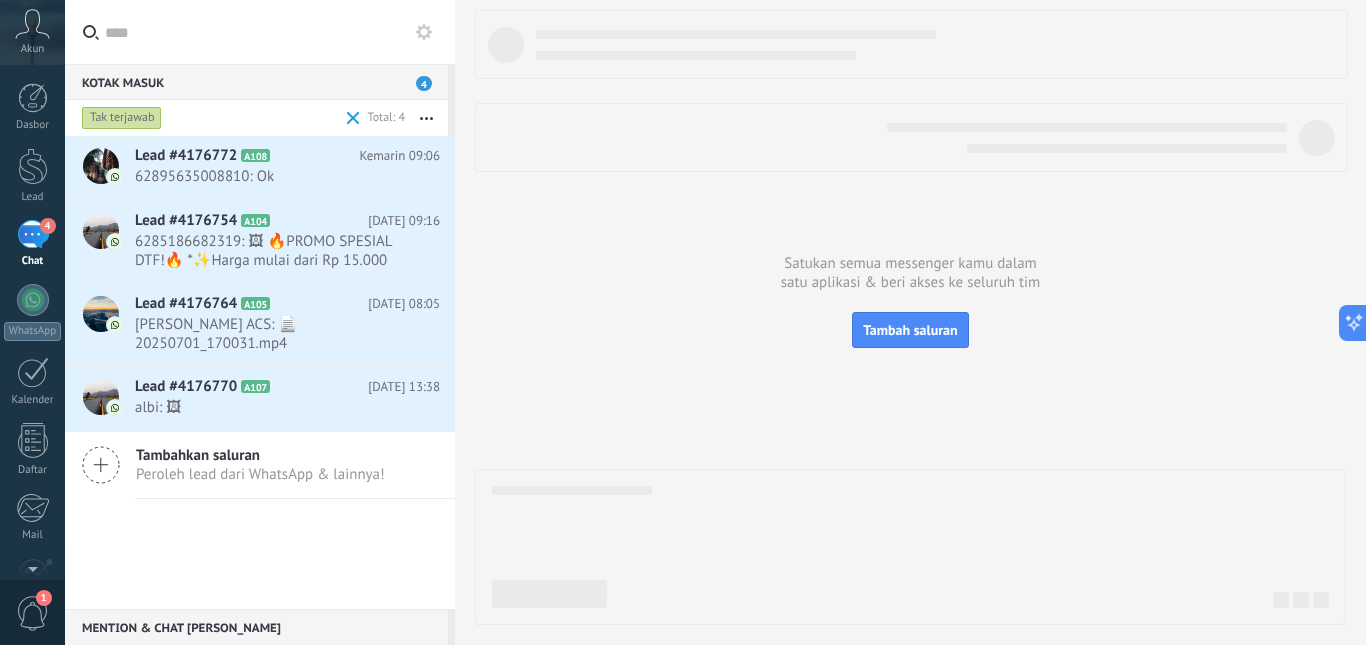 click at bounding box center [353, 118] 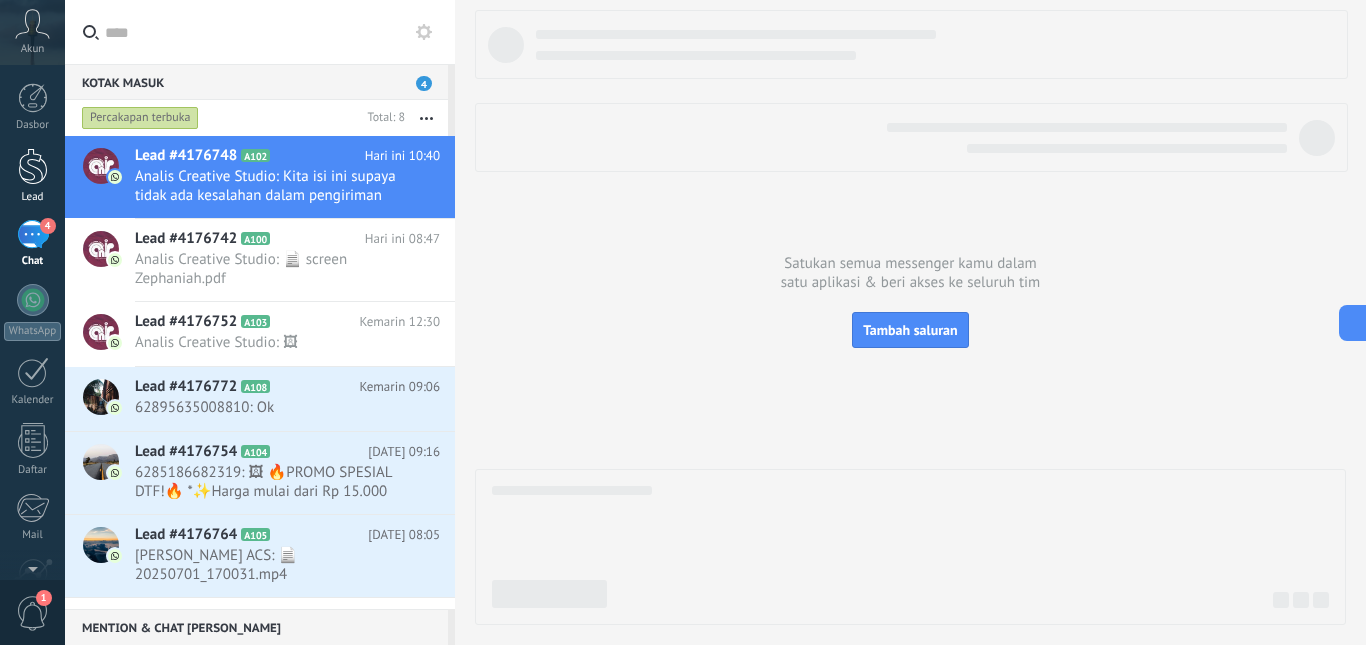 click at bounding box center (33, 166) 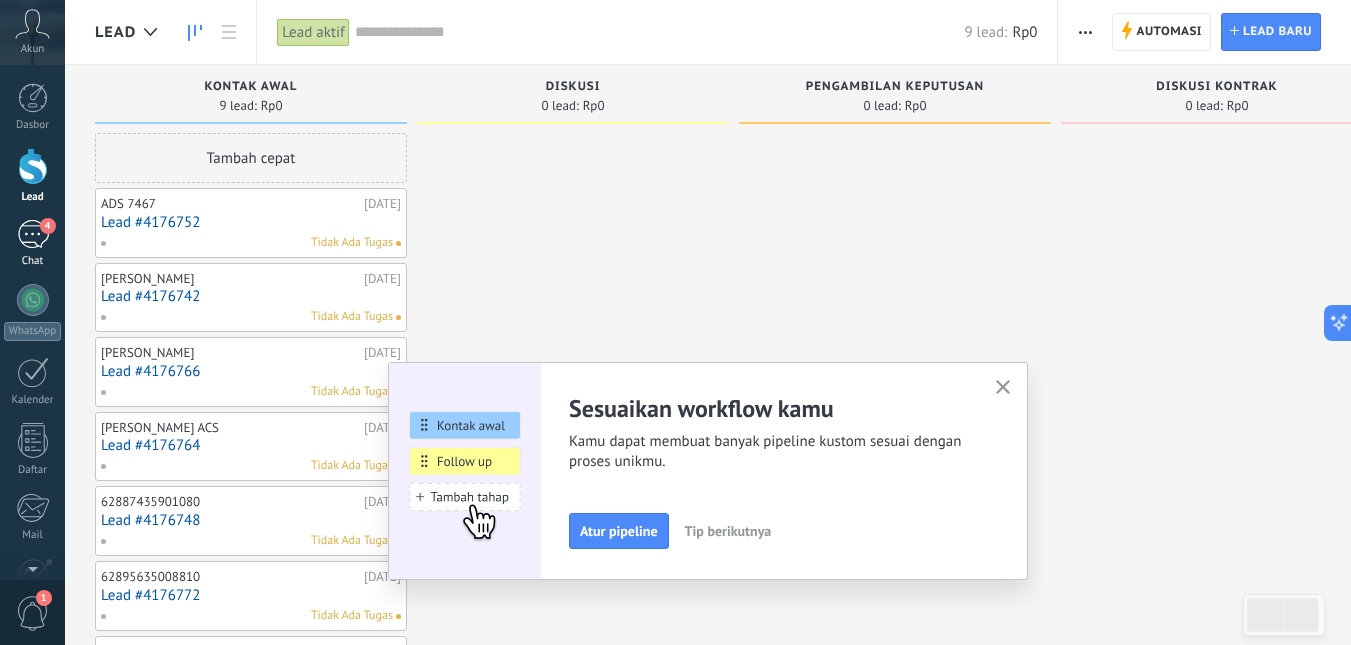 click on "4" at bounding box center [33, 234] 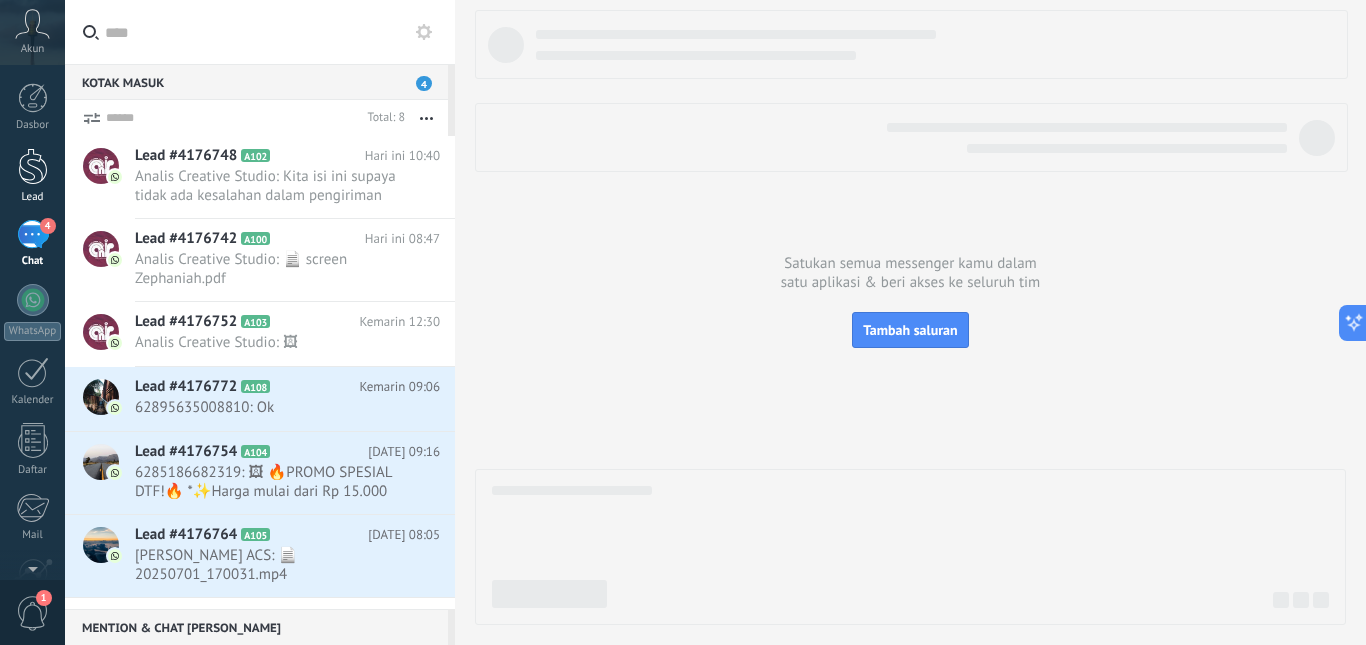click at bounding box center (33, 166) 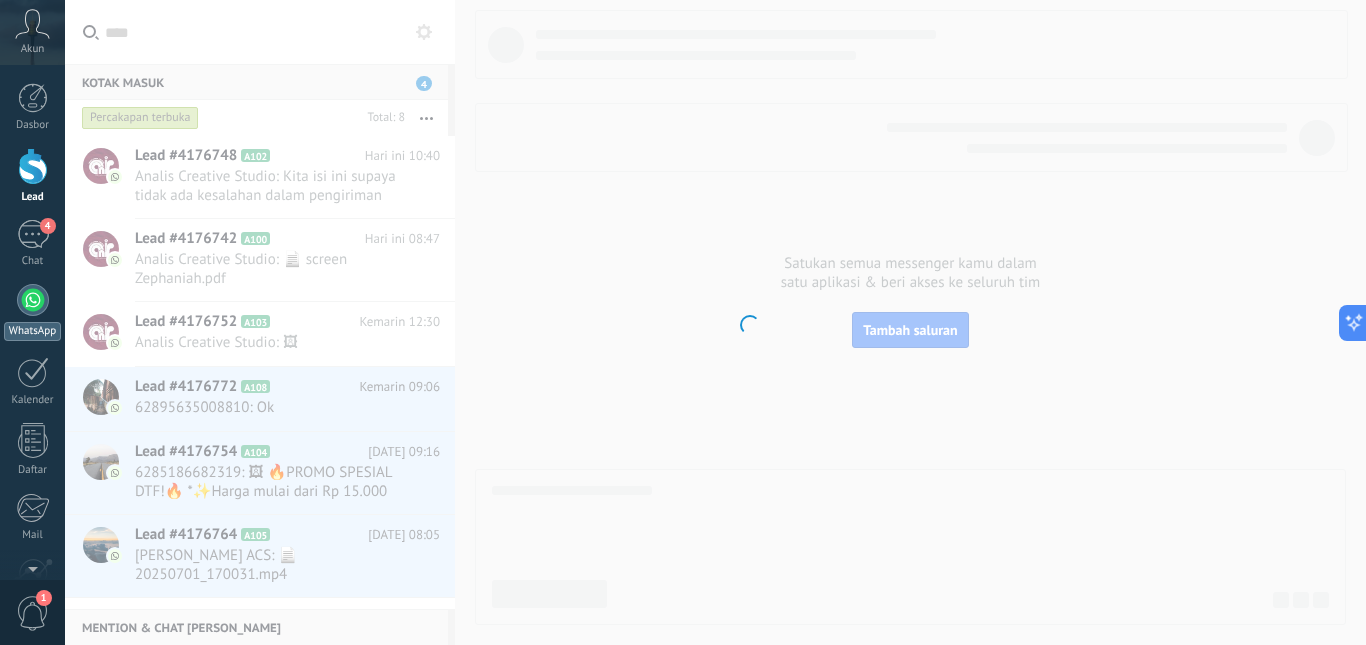 click at bounding box center (33, 300) 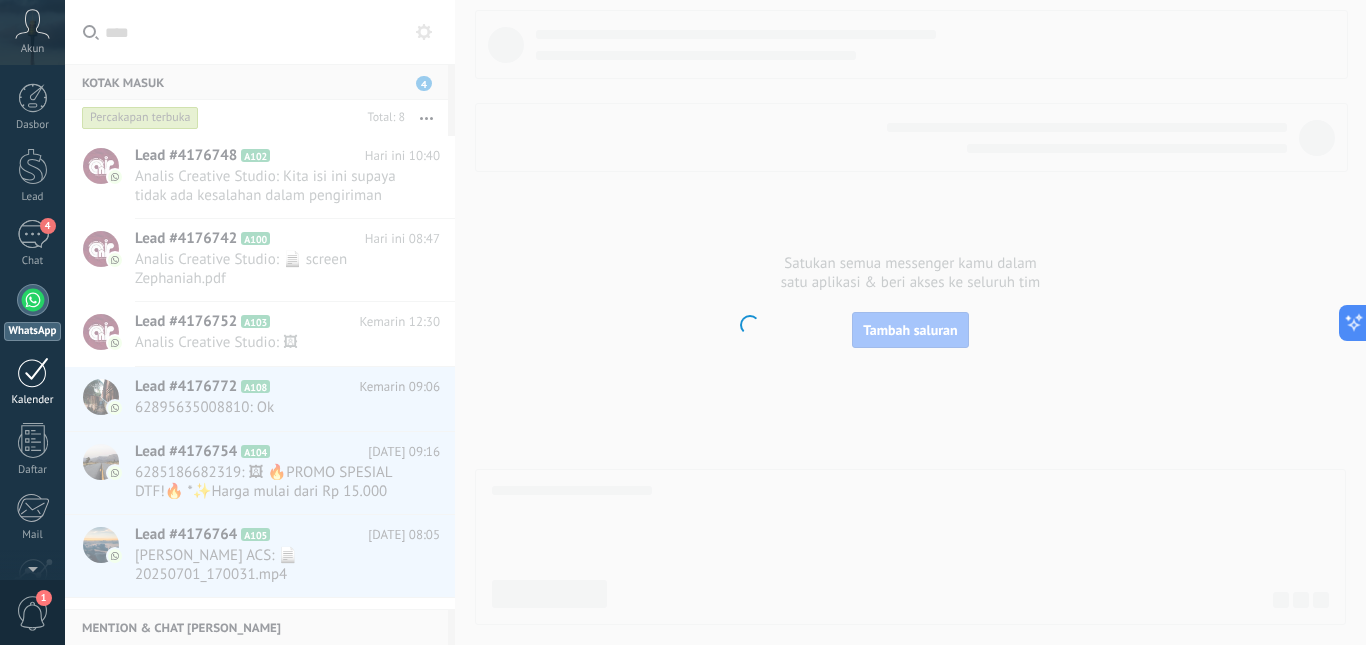 click on "Kalender" at bounding box center [32, 382] 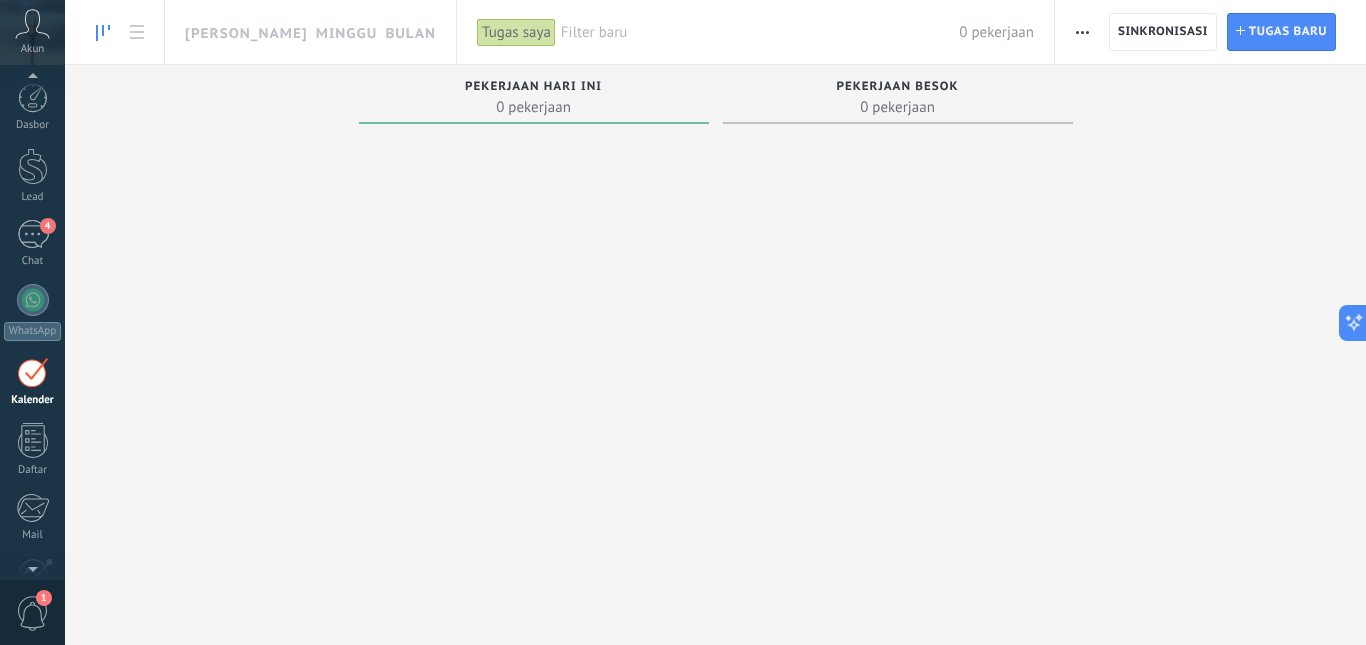 scroll, scrollTop: 58, scrollLeft: 0, axis: vertical 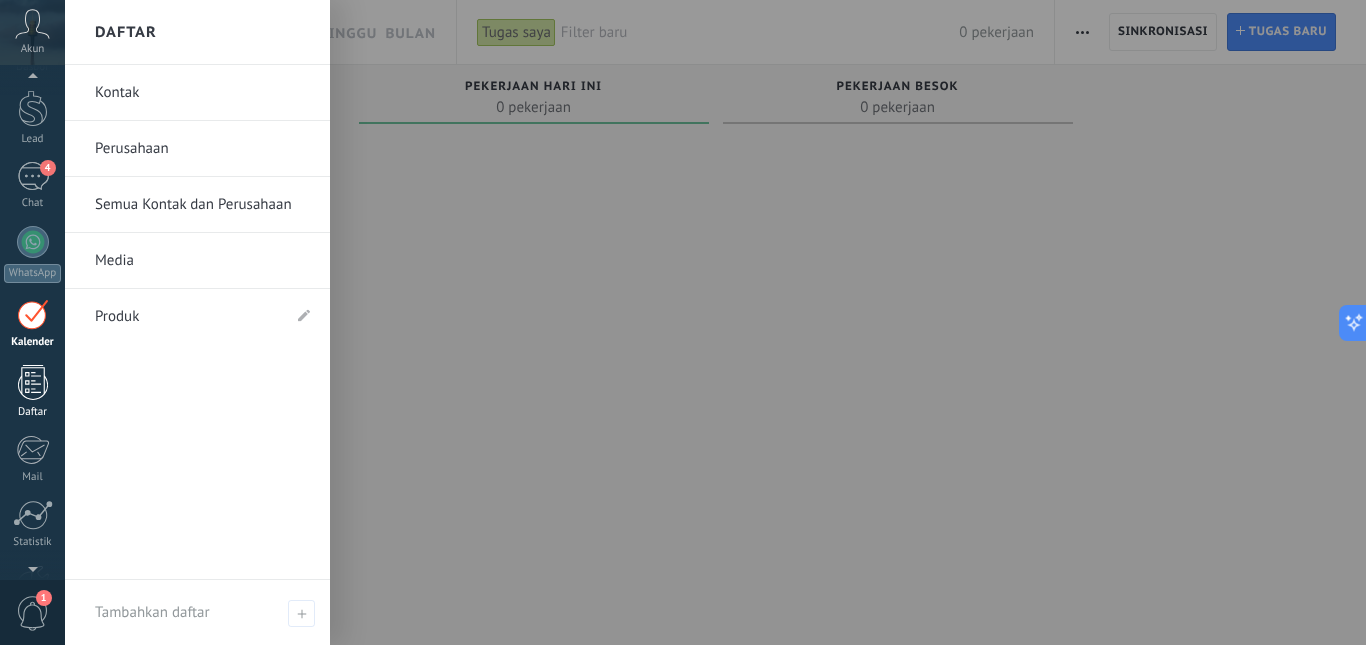 click at bounding box center [33, 382] 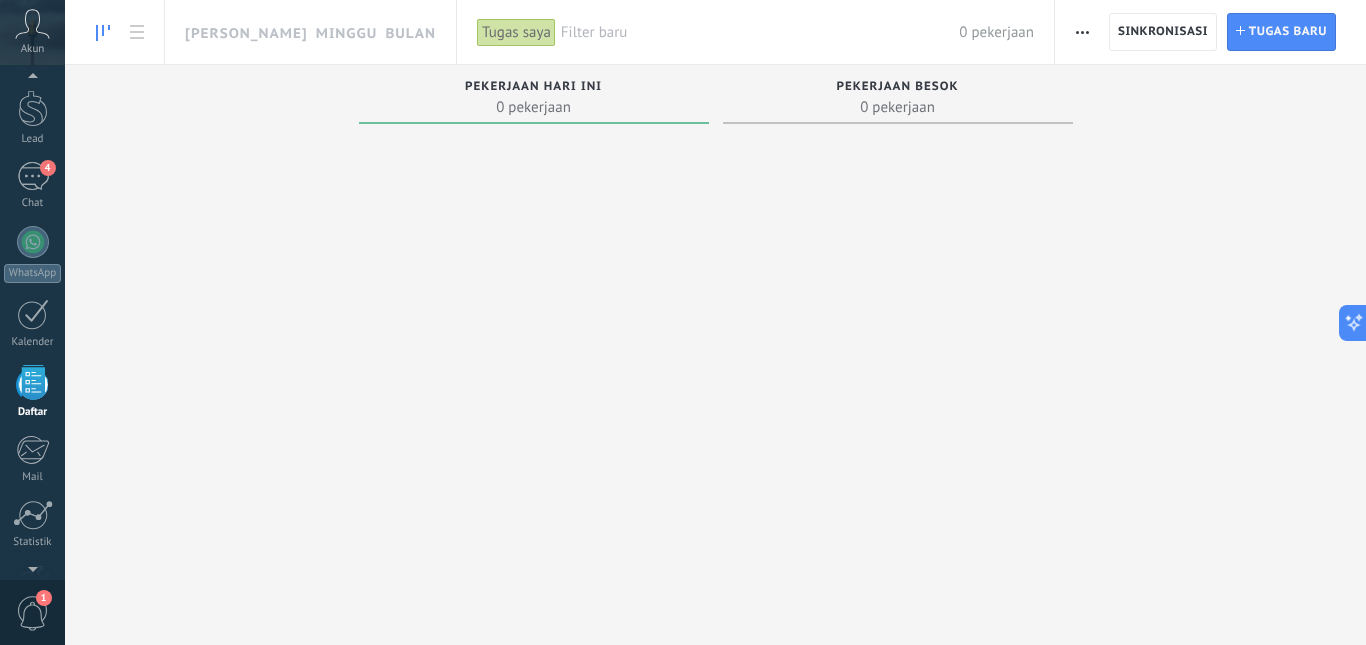 scroll, scrollTop: 124, scrollLeft: 0, axis: vertical 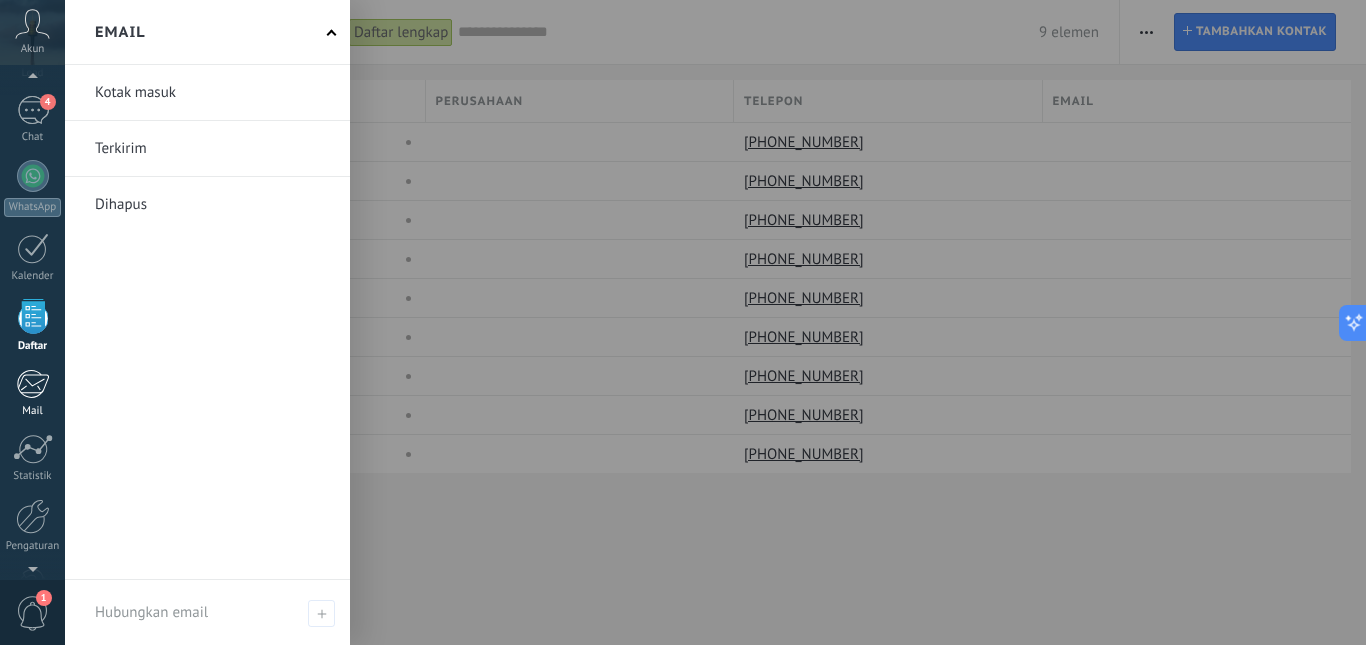 click on "Mail" at bounding box center (32, 393) 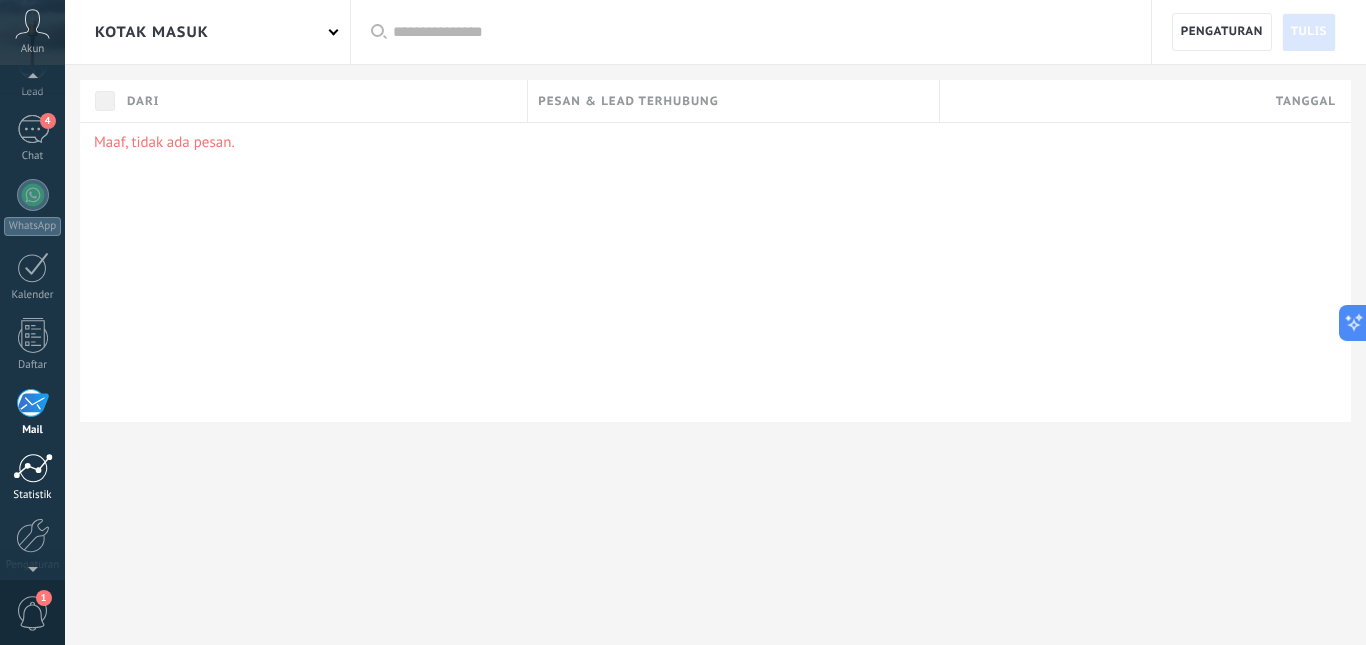 scroll, scrollTop: 0, scrollLeft: 0, axis: both 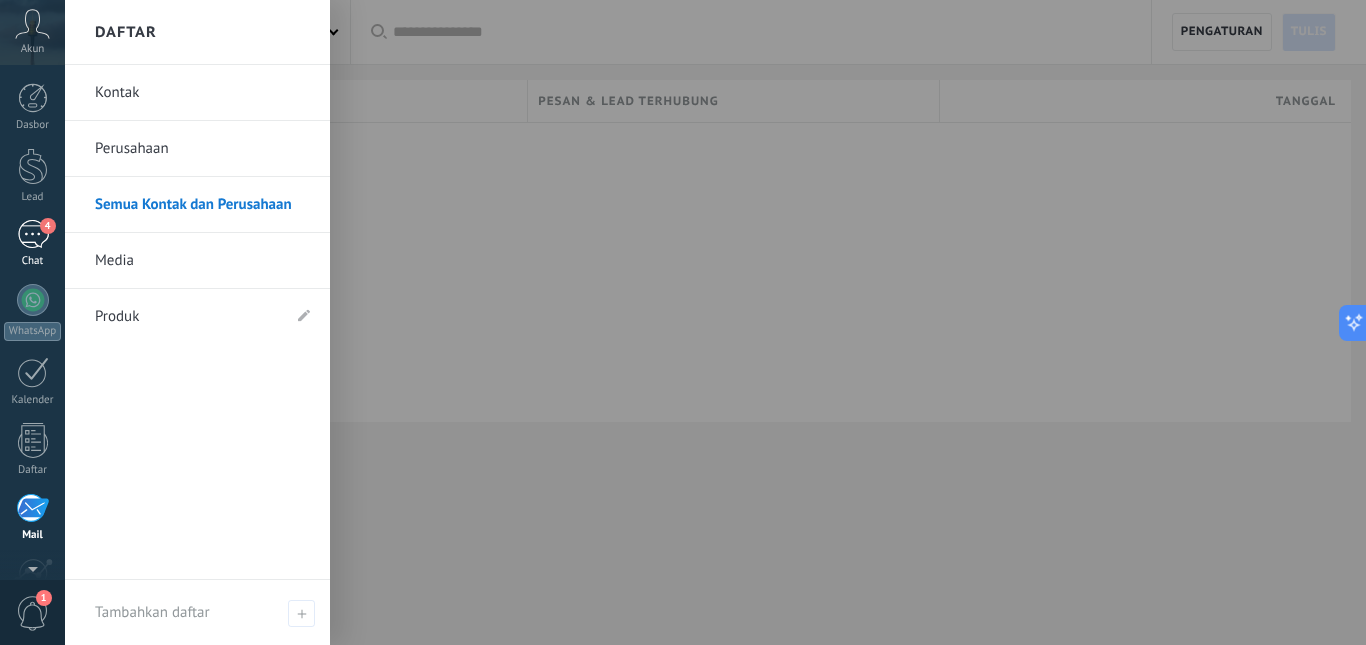 click on "Chat" at bounding box center [33, 261] 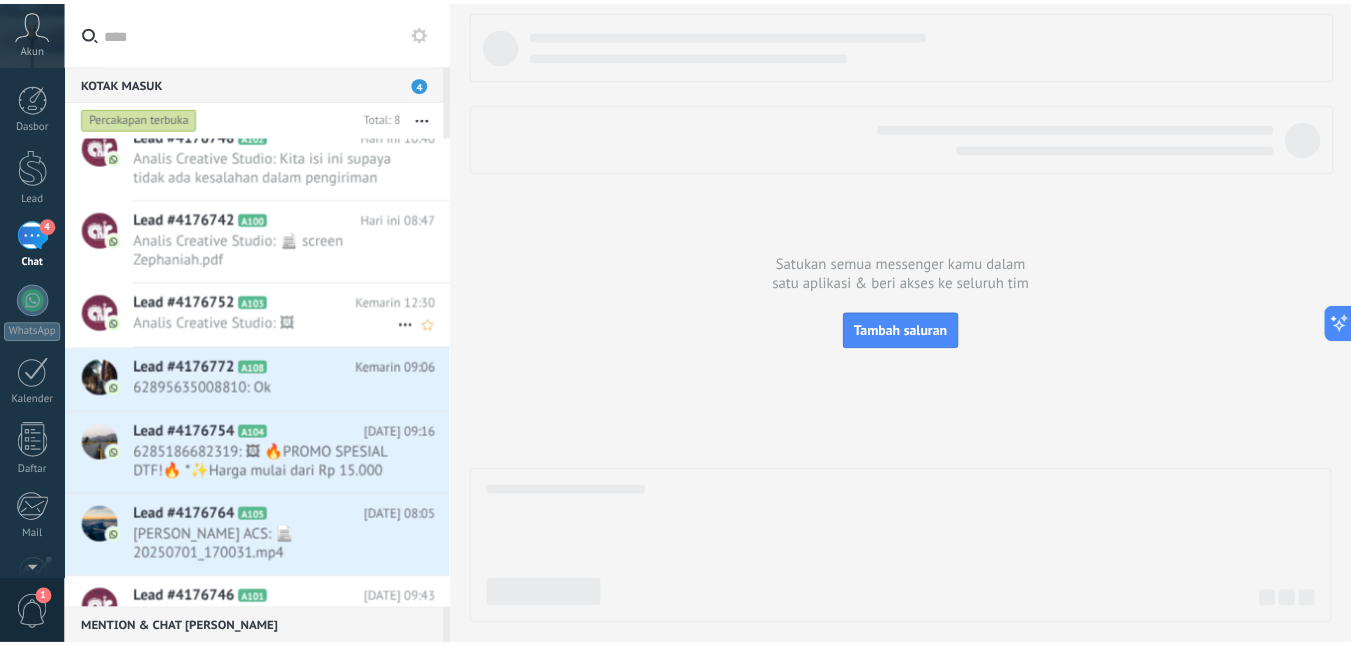 scroll, scrollTop: 0, scrollLeft: 0, axis: both 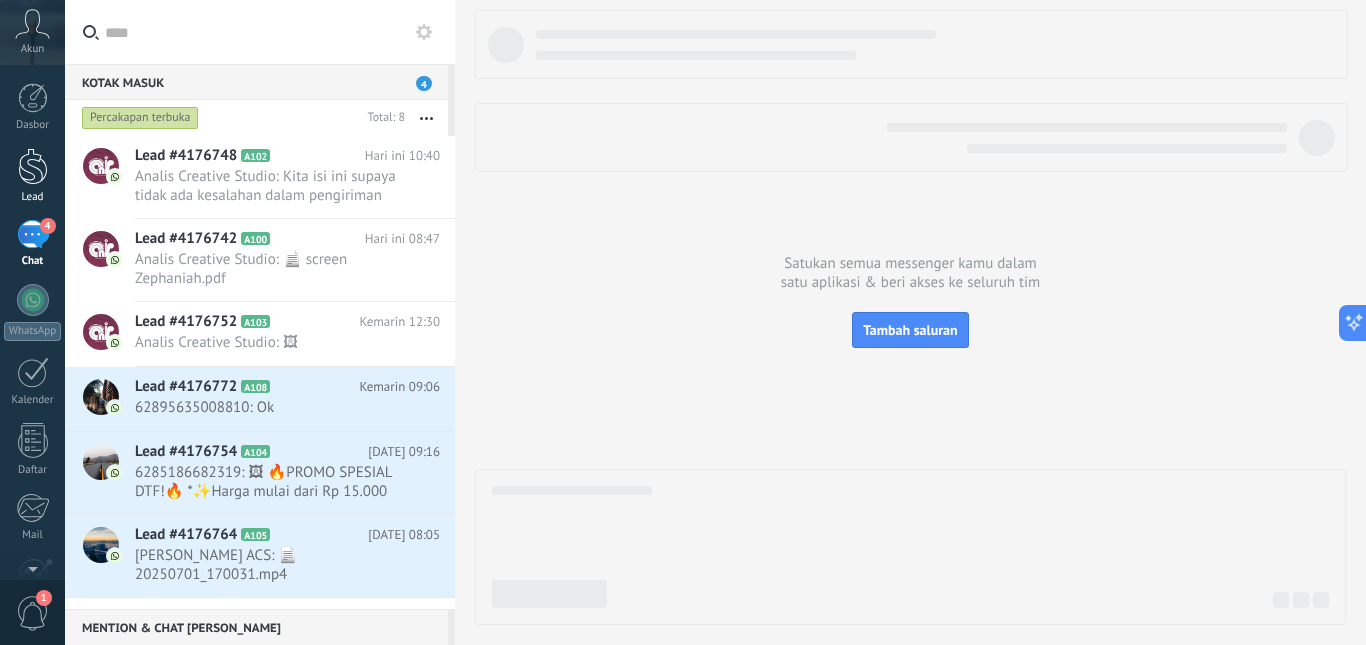 click at bounding box center (33, 166) 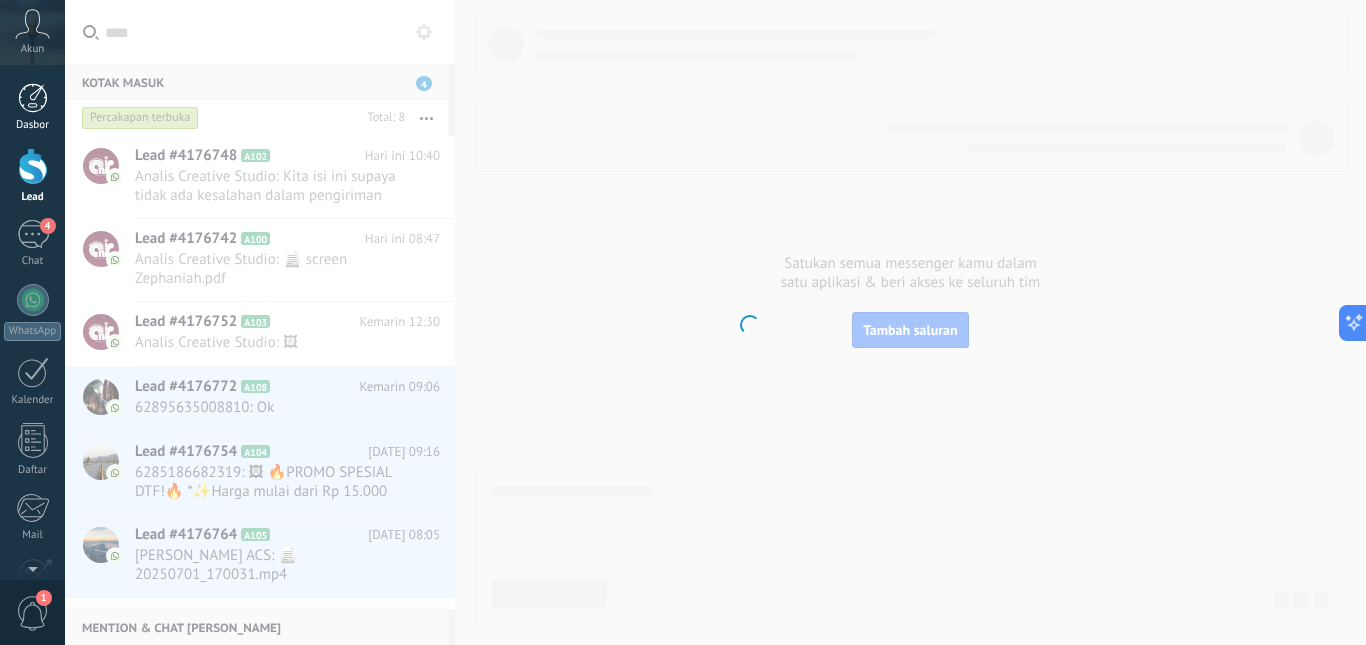 click at bounding box center (33, 98) 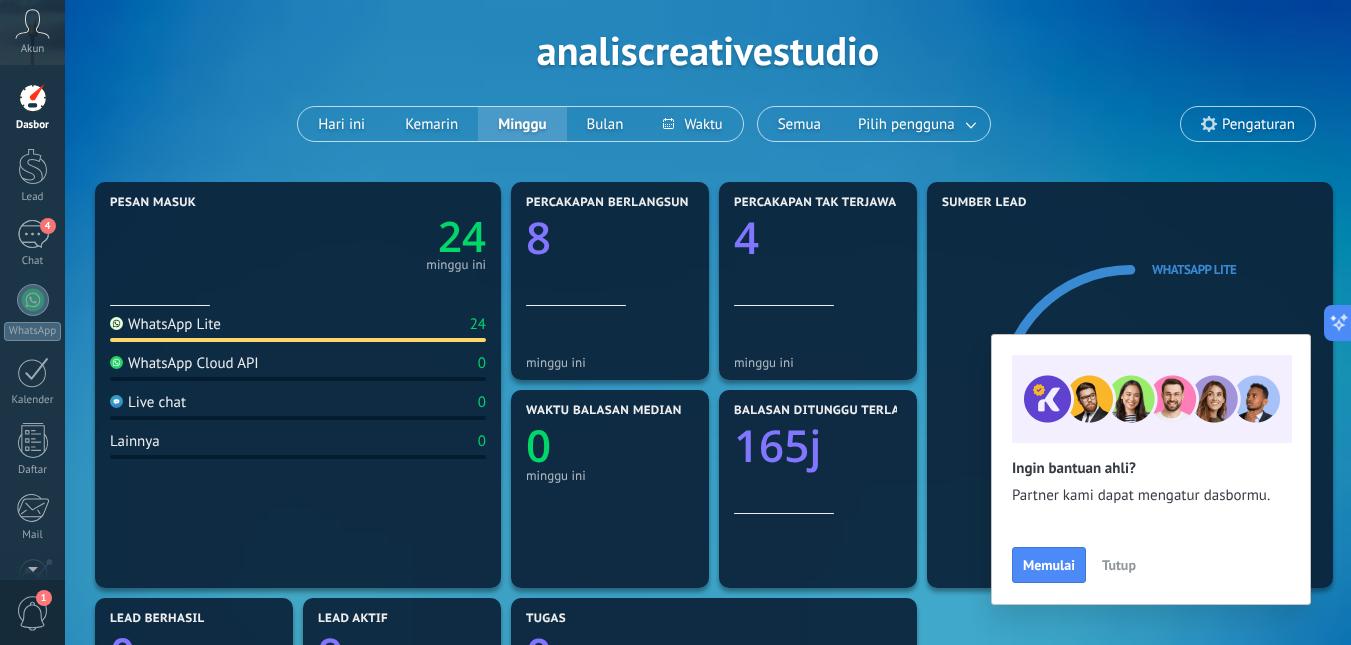 scroll, scrollTop: 100, scrollLeft: 0, axis: vertical 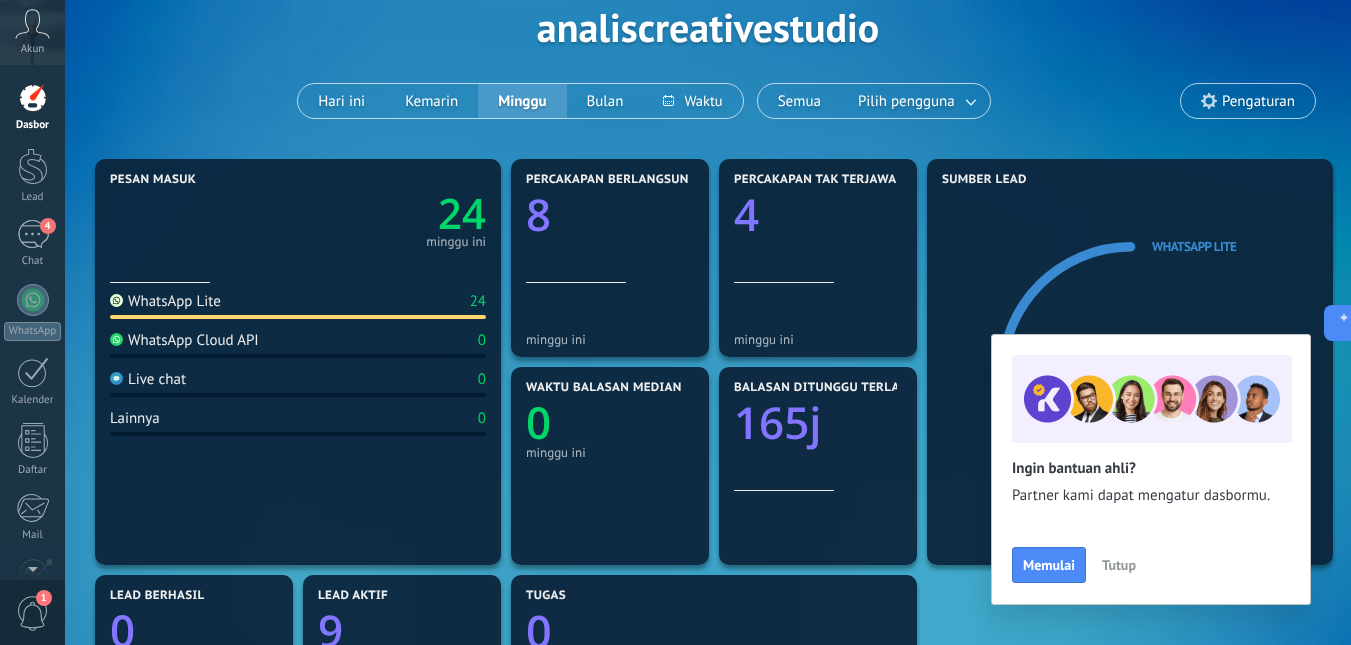 click on "Sumber Lead WhatsApp Lite" at bounding box center (1130, 362) 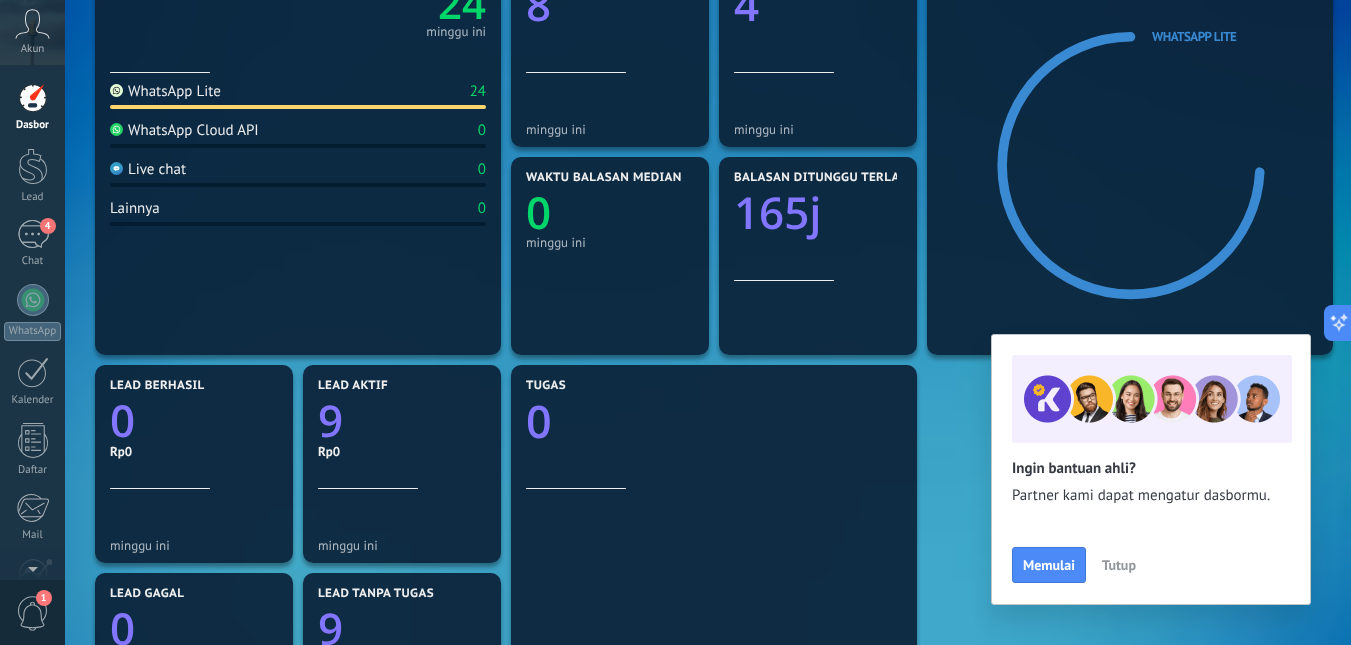 scroll, scrollTop: 110, scrollLeft: 0, axis: vertical 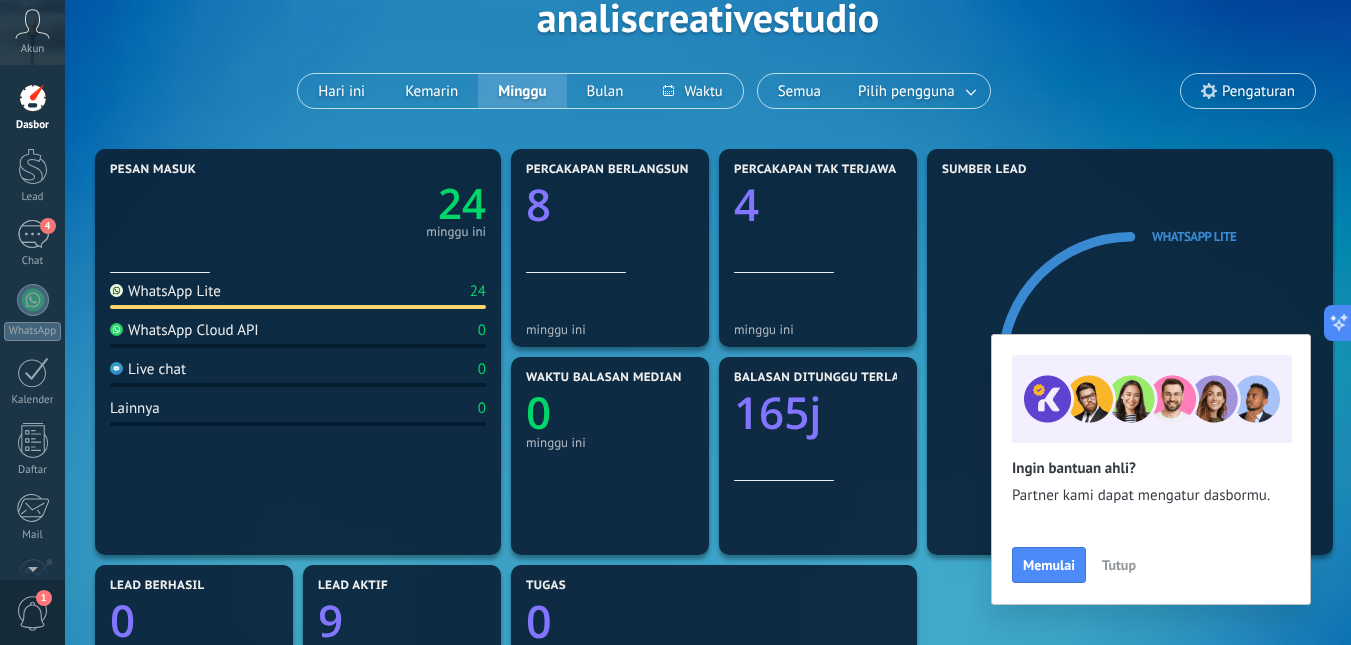 click on "165j" 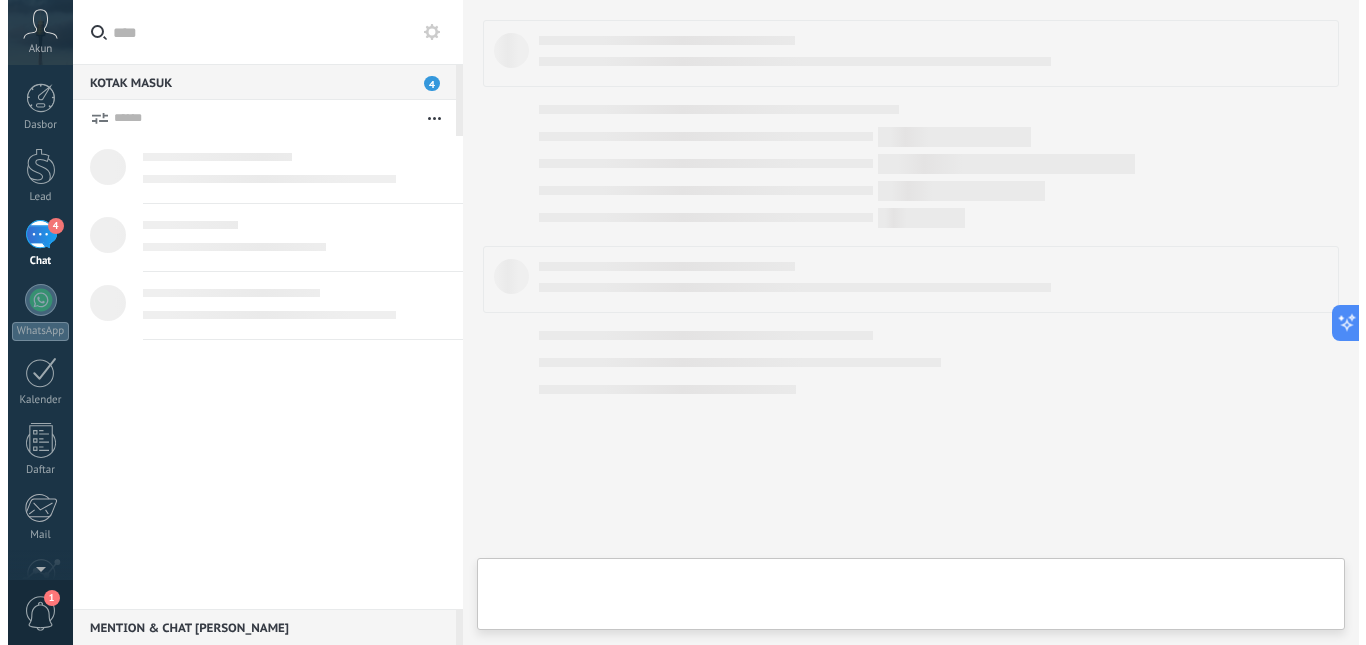 scroll, scrollTop: 0, scrollLeft: 0, axis: both 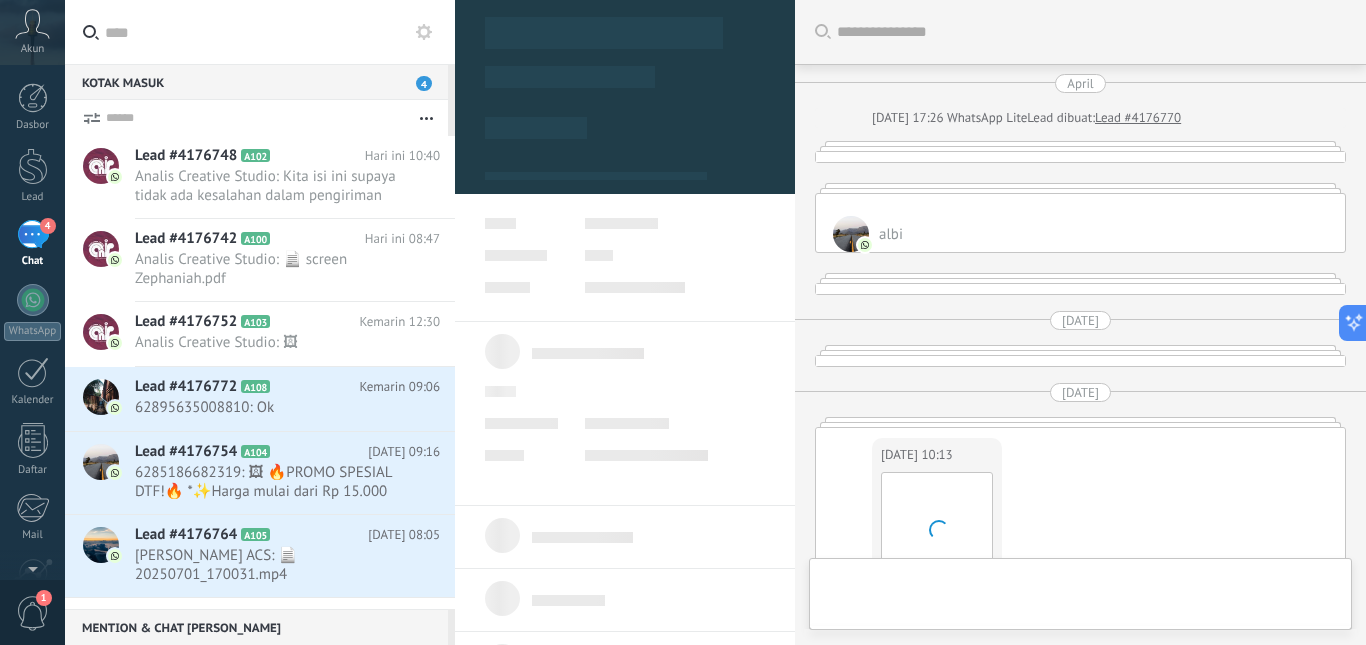 type on "**********" 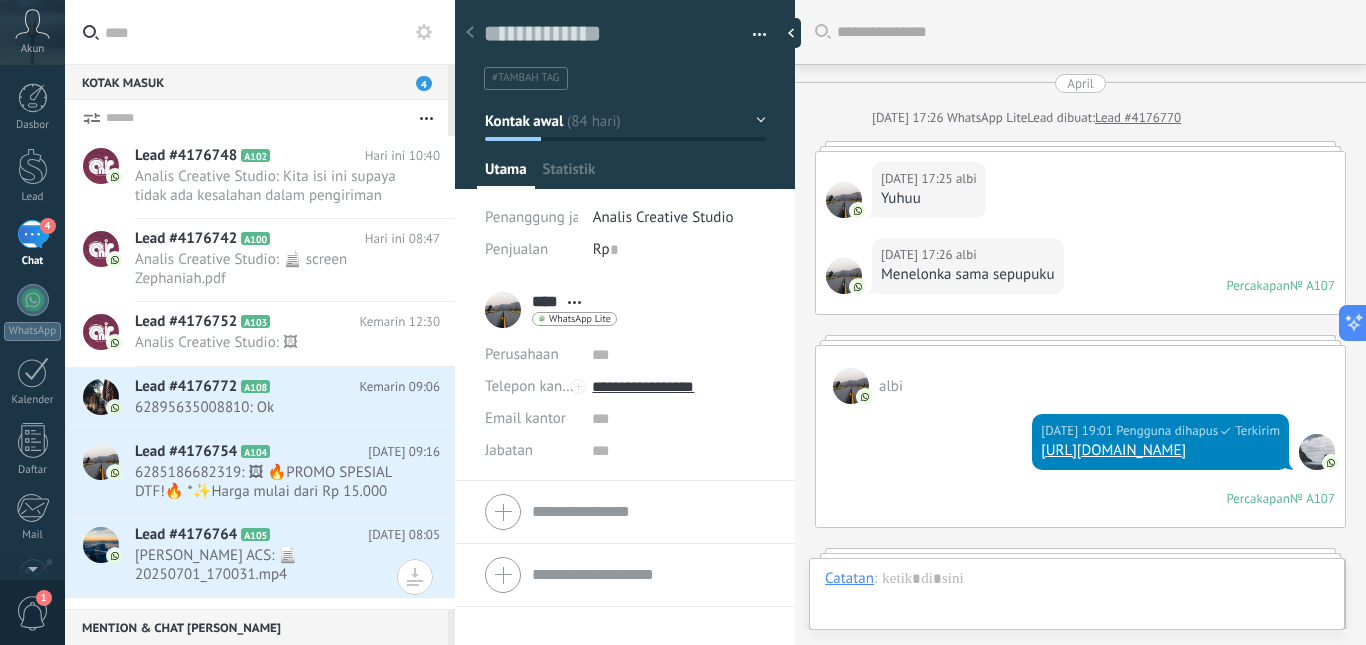 scroll, scrollTop: 3515, scrollLeft: 0, axis: vertical 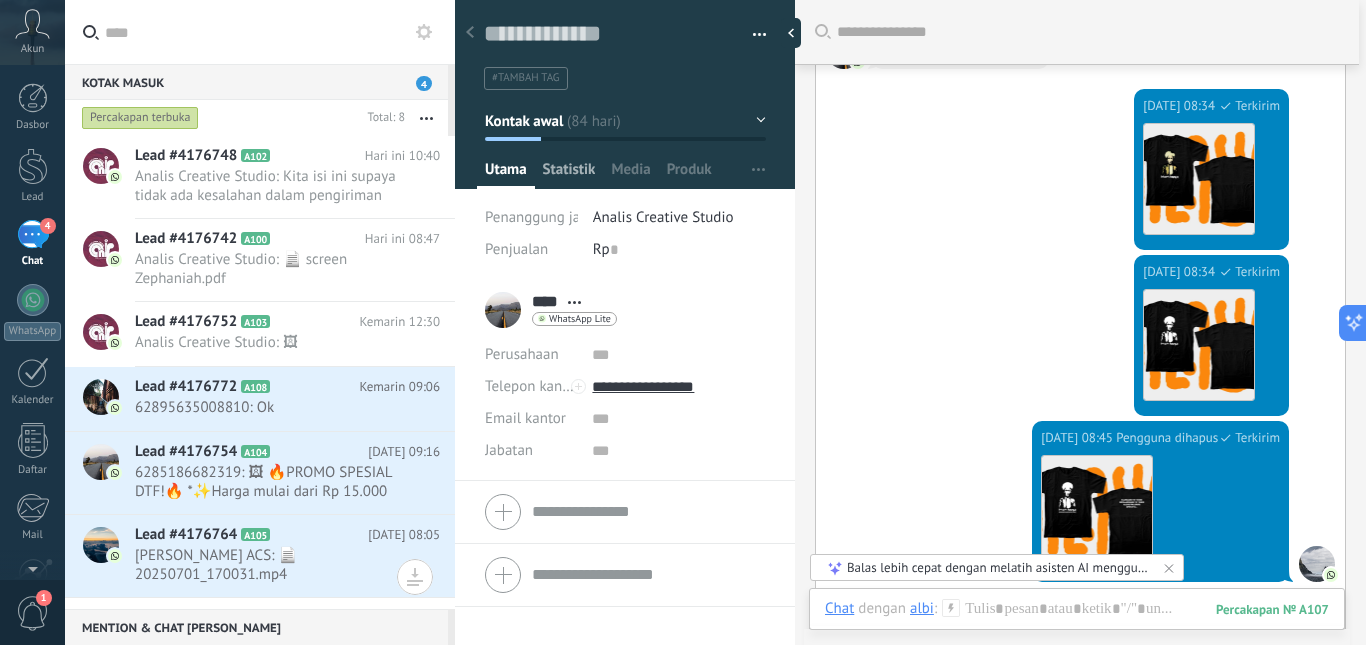 click on "Statistik" at bounding box center (569, 174) 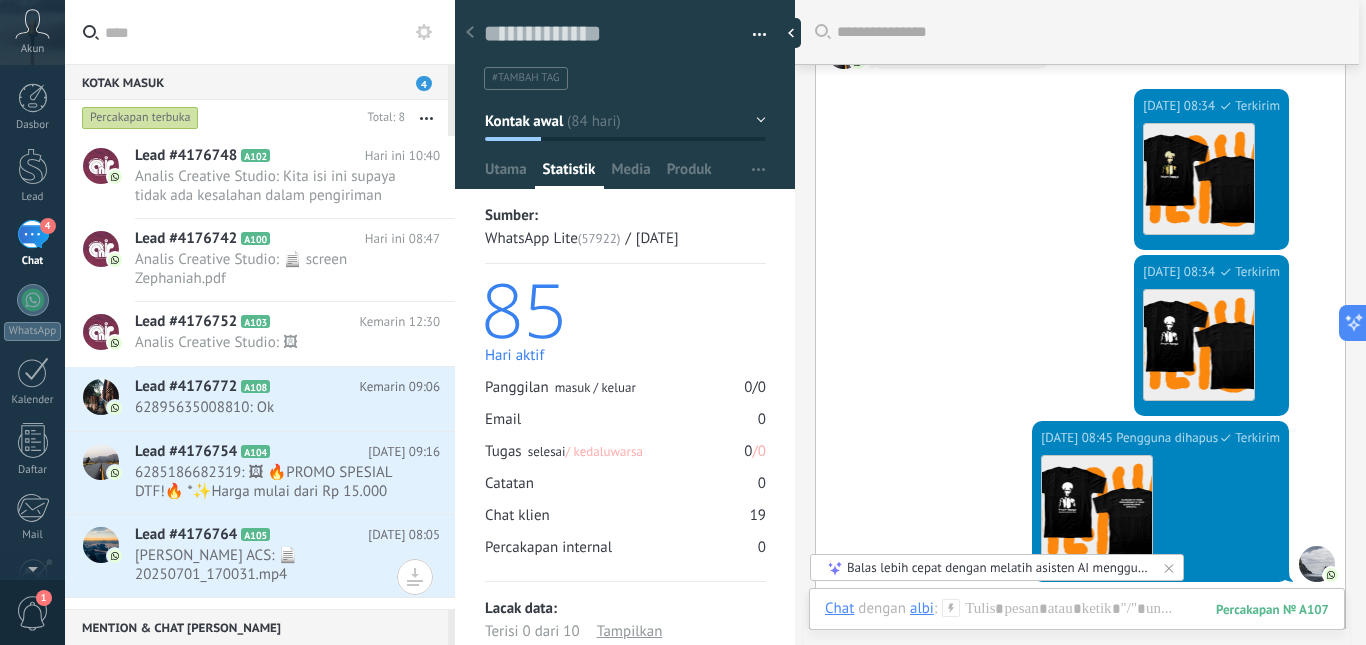 scroll, scrollTop: 43, scrollLeft: 0, axis: vertical 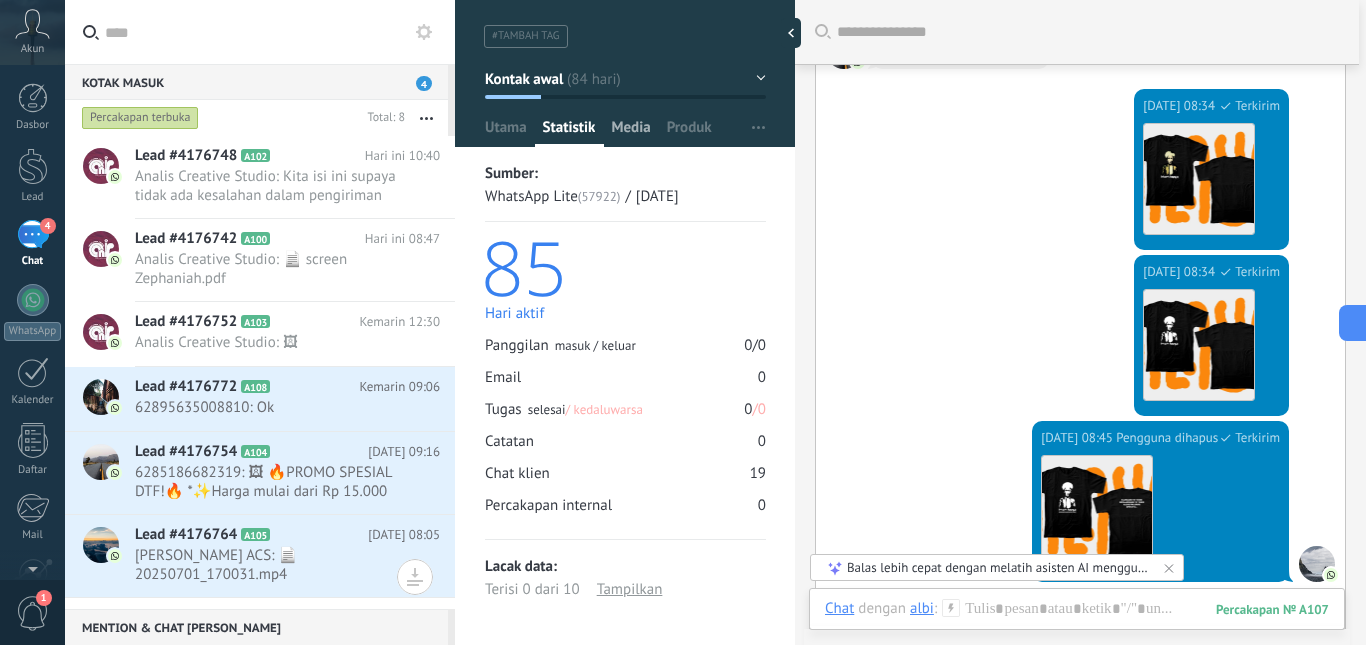 click on "Media" at bounding box center [630, 132] 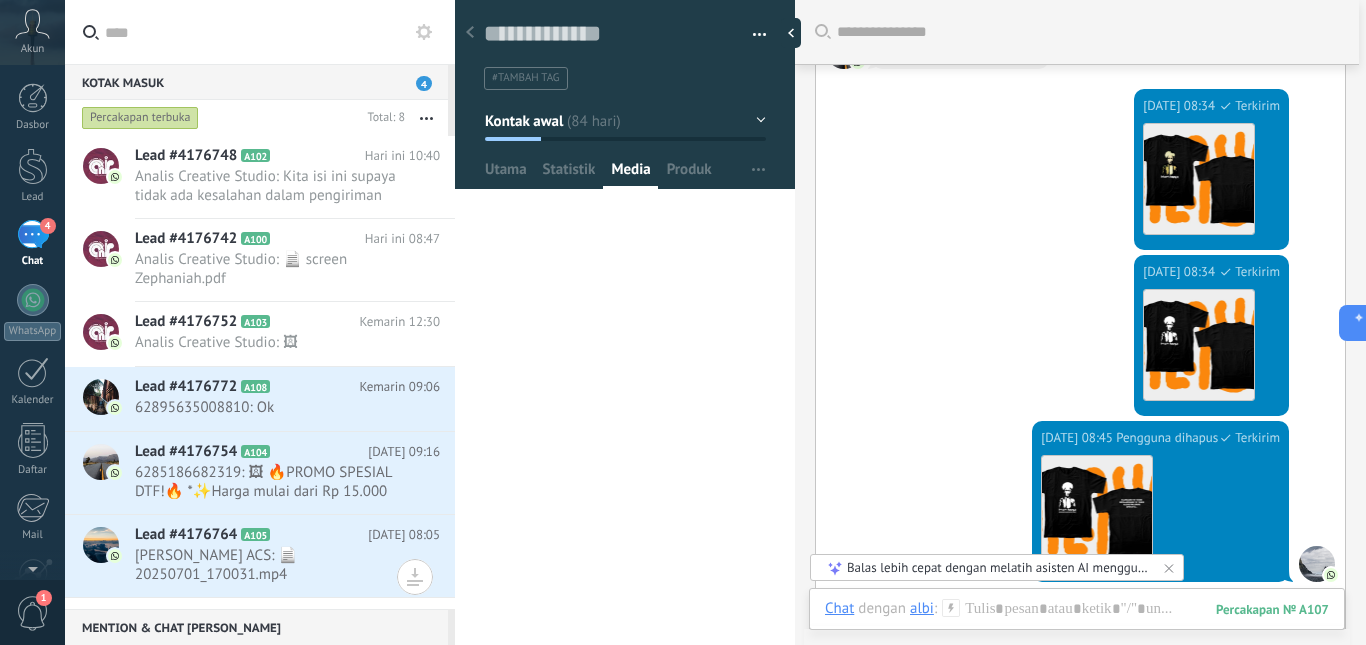 scroll, scrollTop: 0, scrollLeft: 0, axis: both 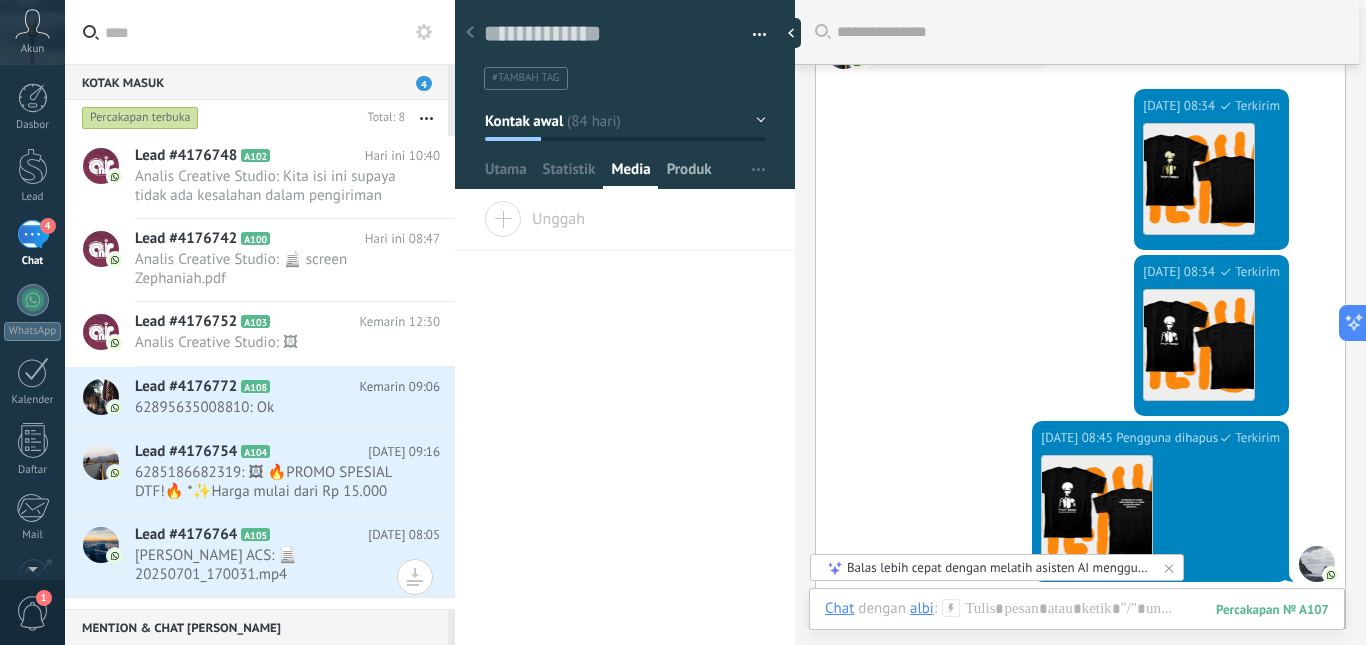 click on "Produk" at bounding box center (689, 174) 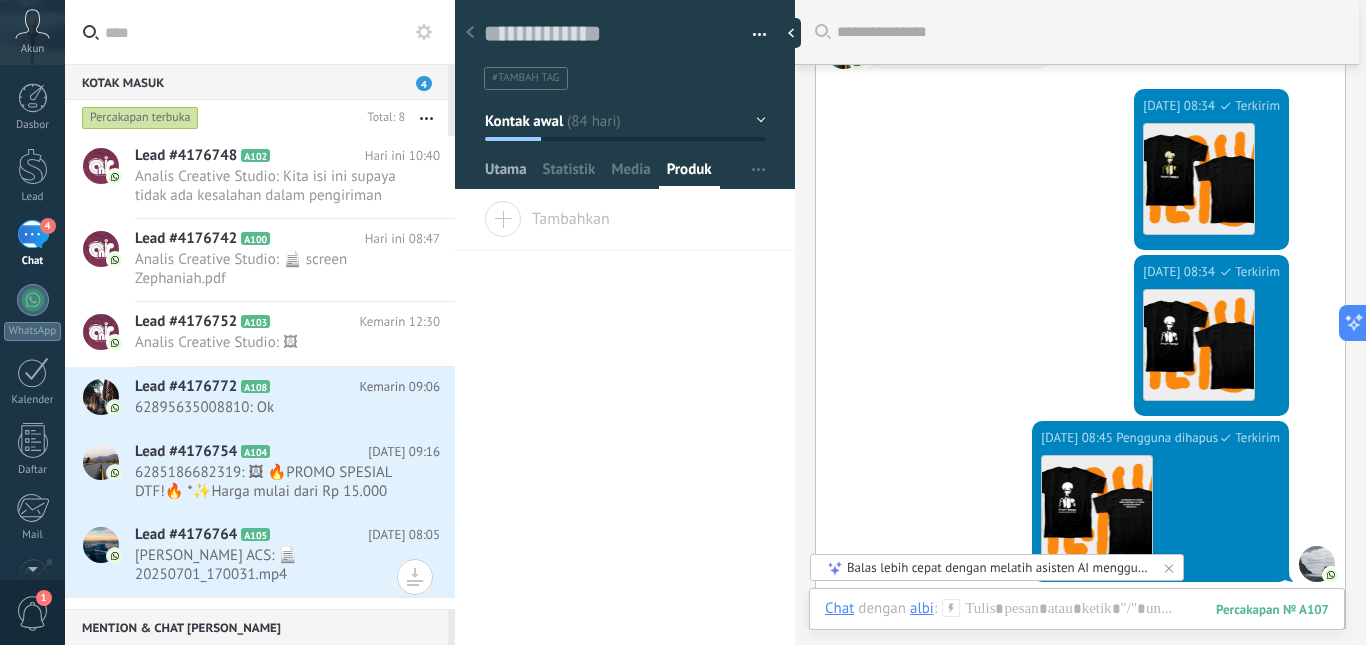 click on "Utama" at bounding box center [506, 174] 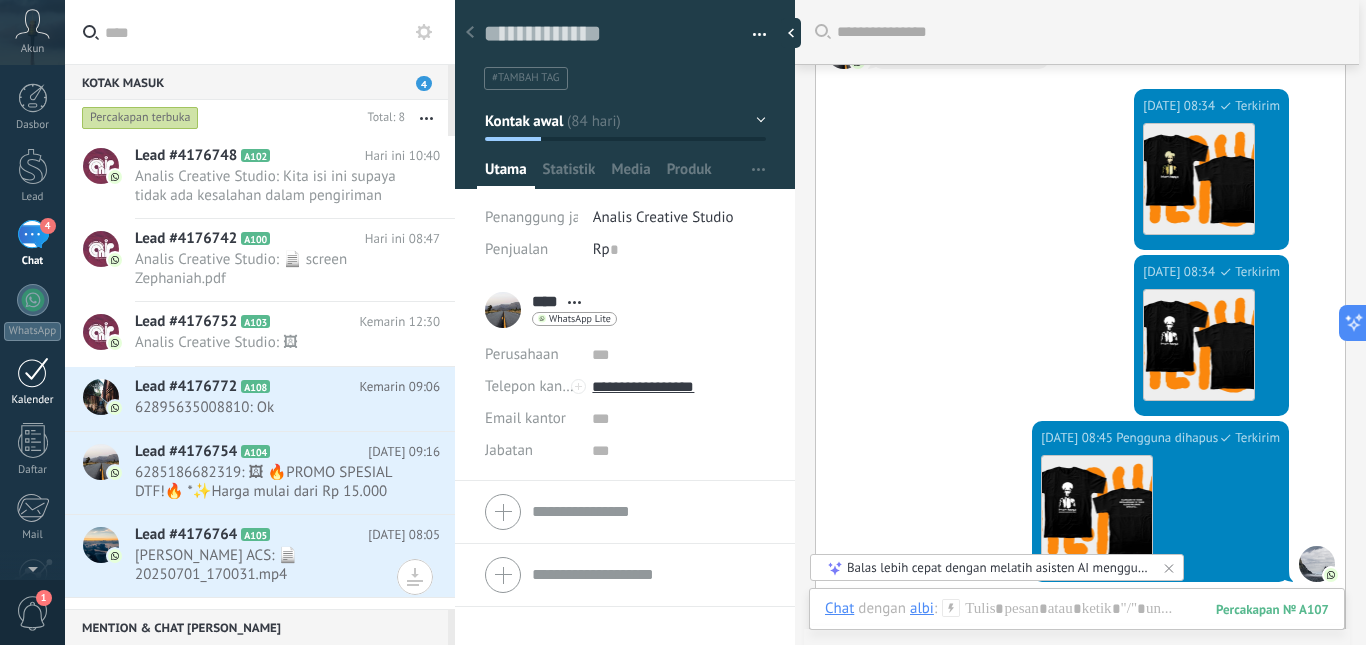click at bounding box center [33, 372] 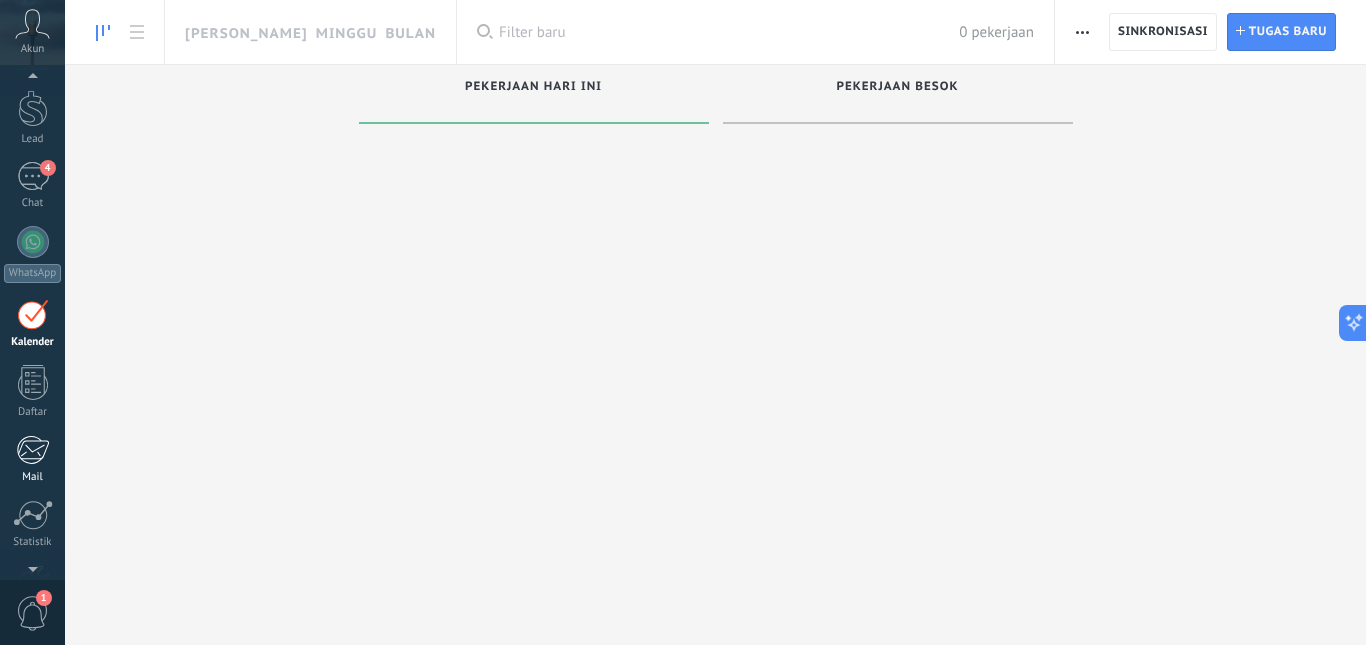 click at bounding box center [32, 450] 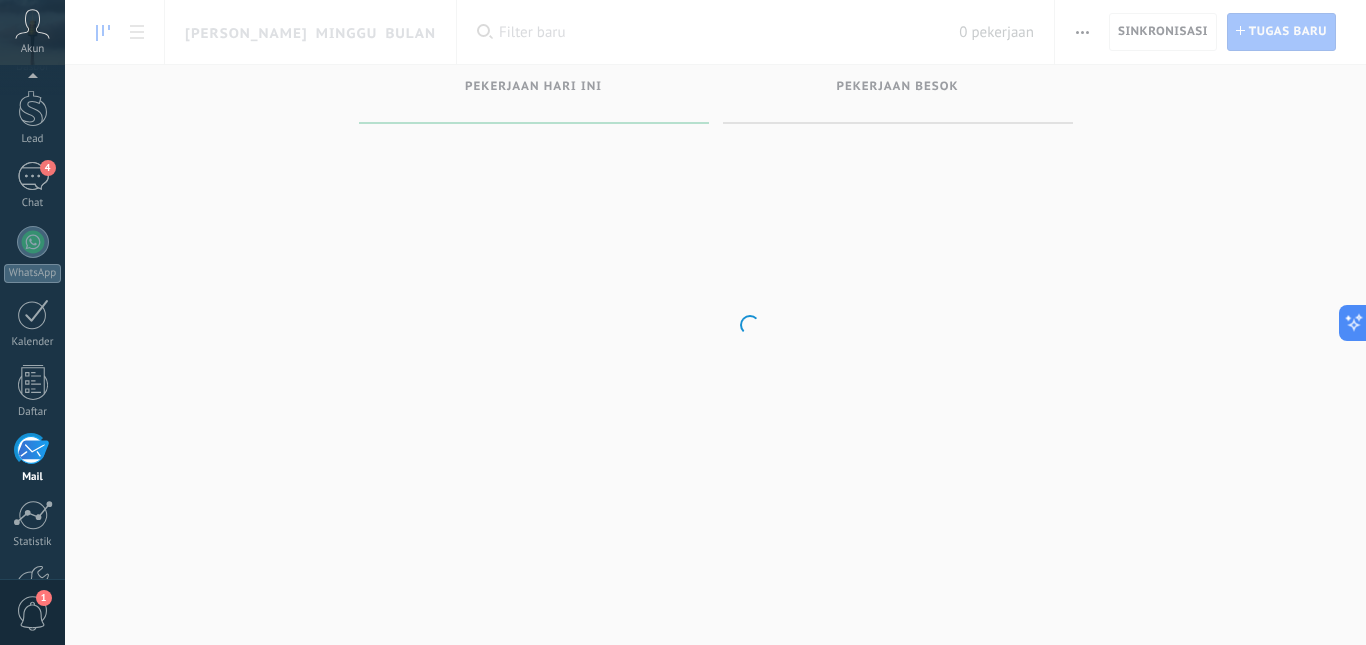 scroll, scrollTop: 187, scrollLeft: 0, axis: vertical 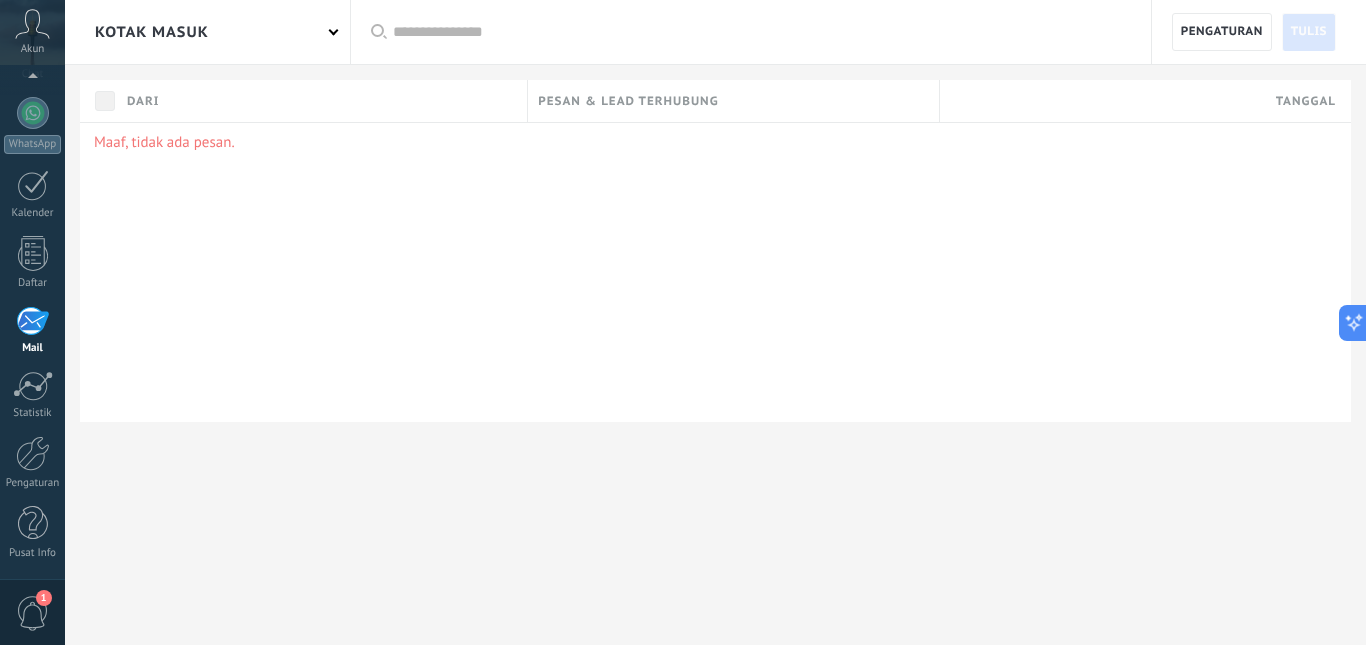 click on "Maaf, tidak ada pesan." at bounding box center (715, 142) 